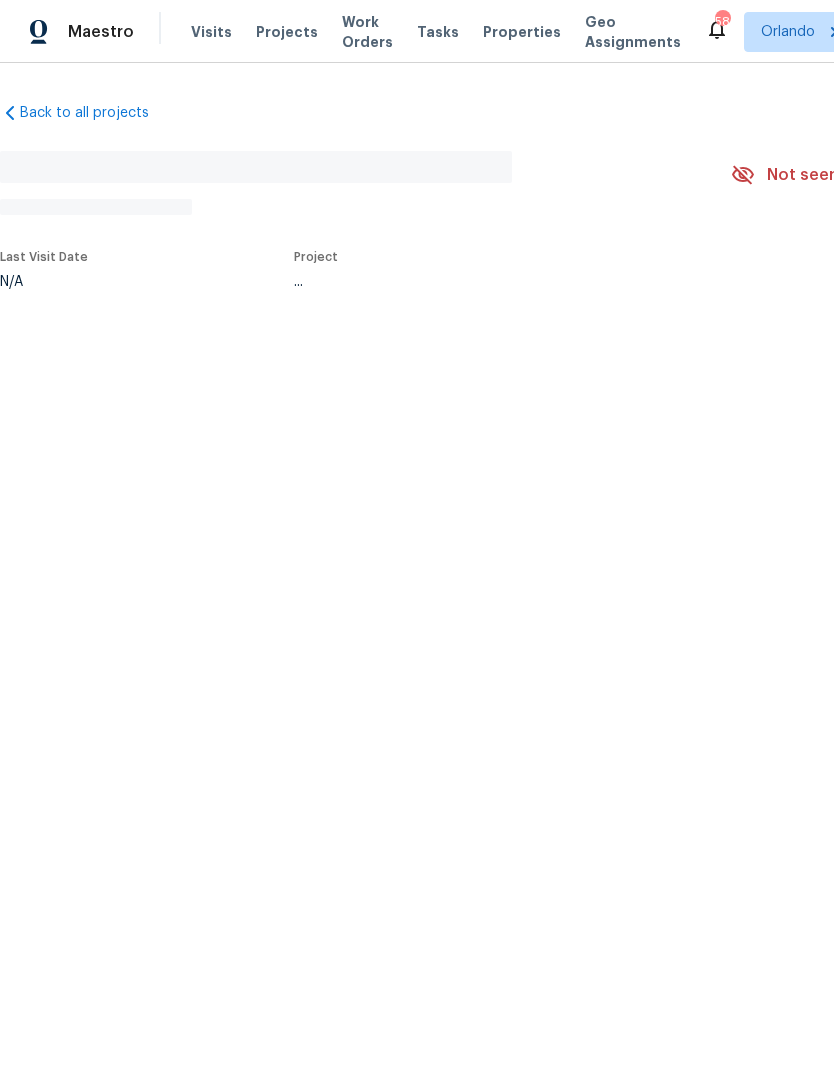 scroll, scrollTop: 0, scrollLeft: 0, axis: both 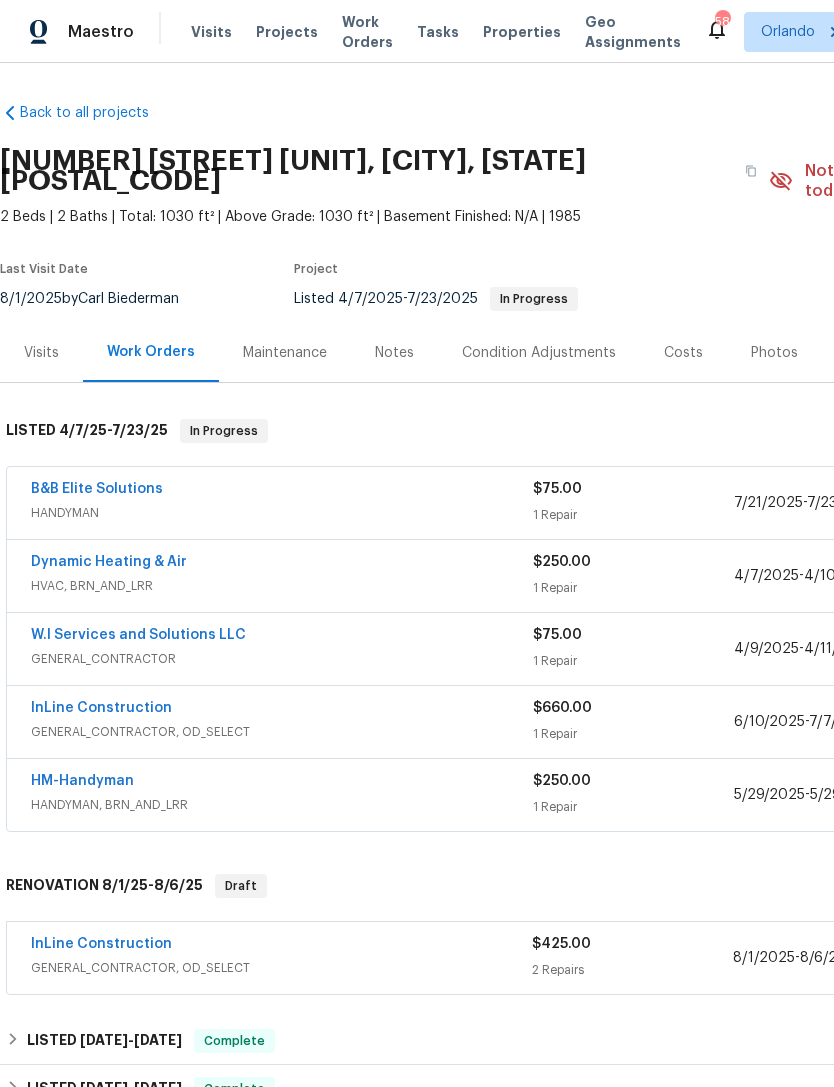 click on "Visits" at bounding box center [211, 32] 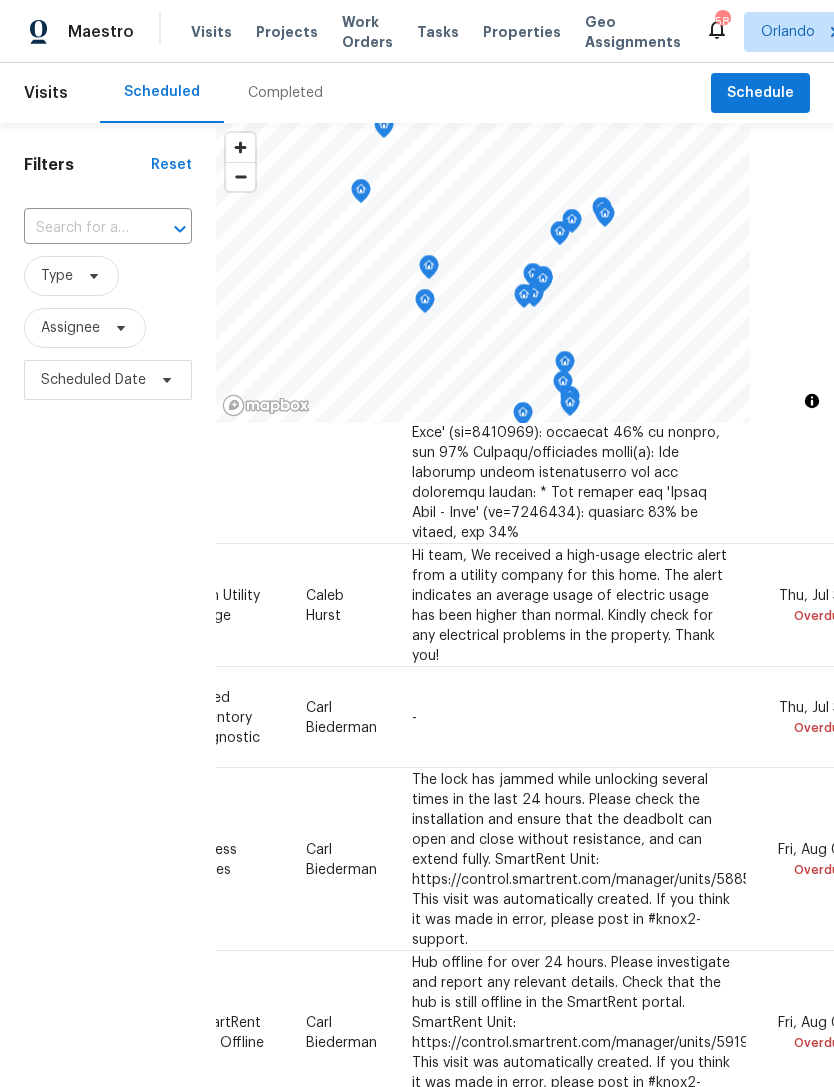 scroll, scrollTop: 880, scrollLeft: 189, axis: both 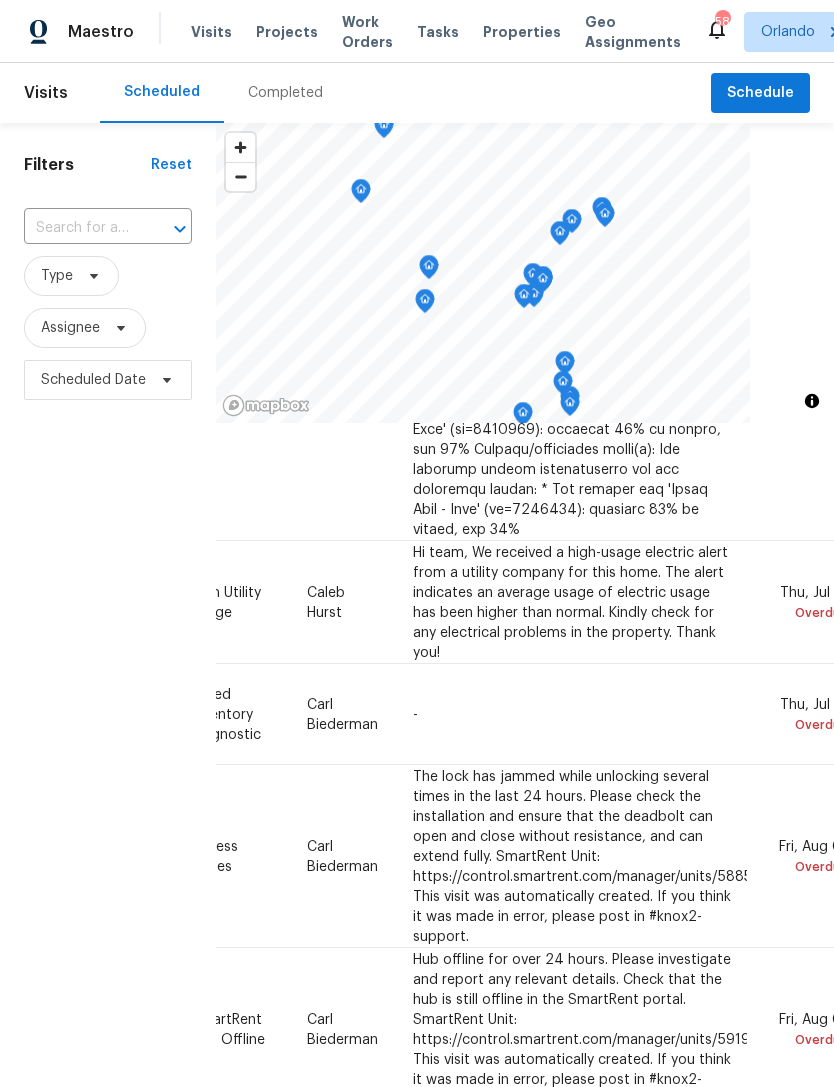 click 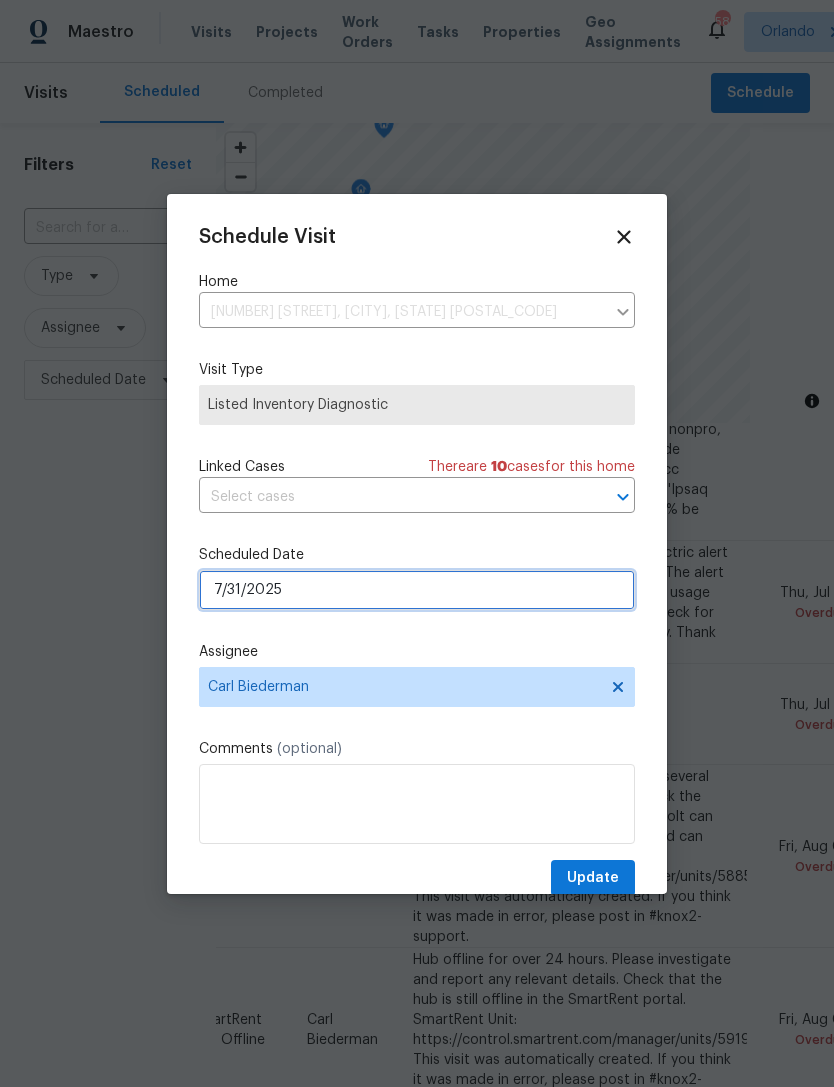 click on "7/31/2025" at bounding box center (417, 590) 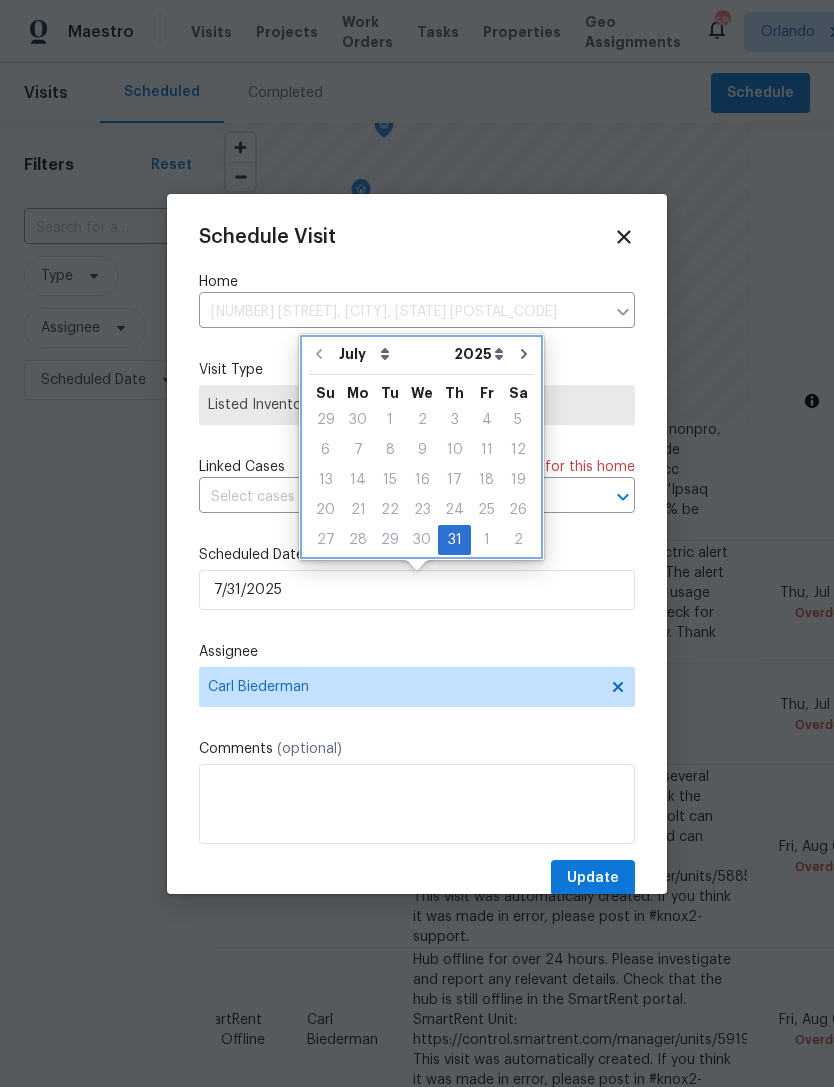 click 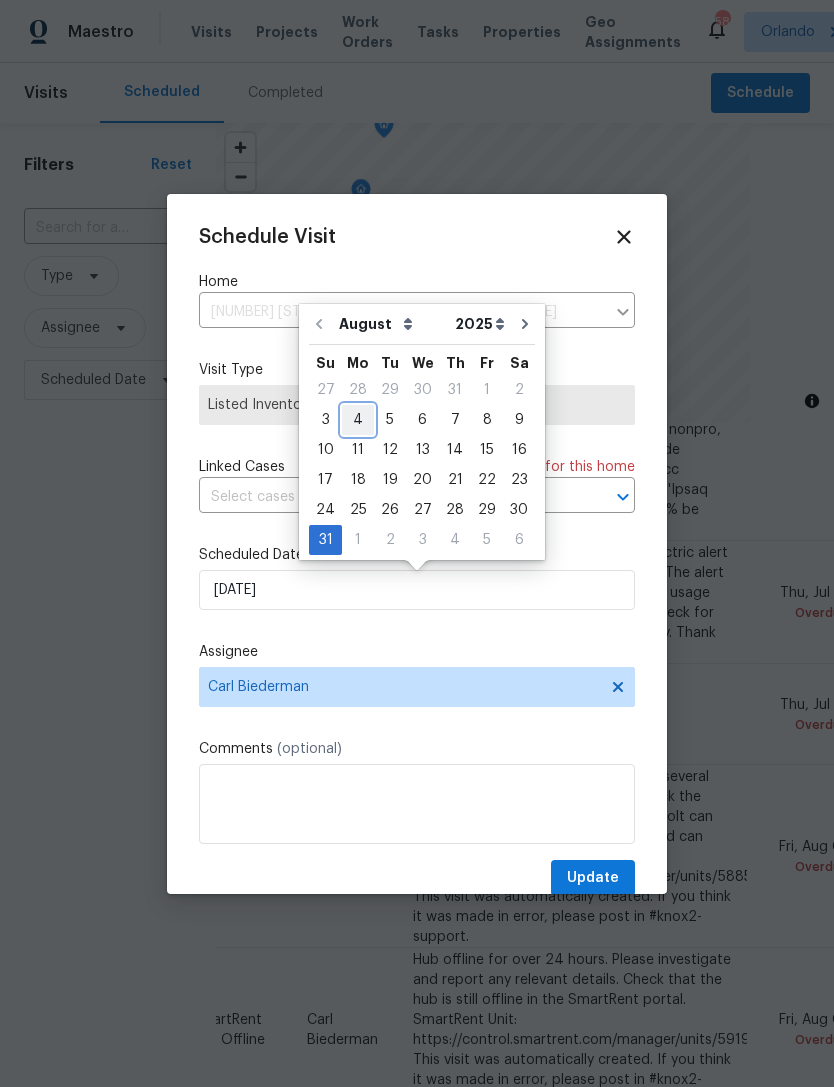 click on "4" at bounding box center (358, 420) 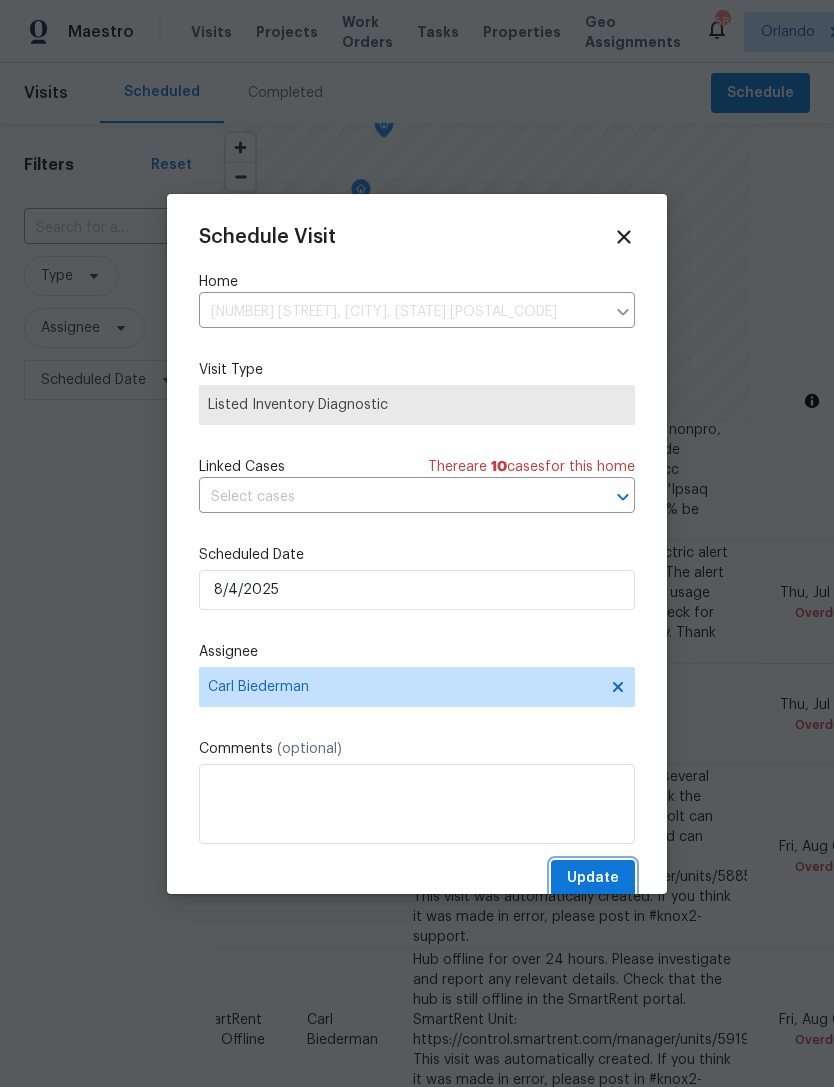click on "Update" at bounding box center (593, 878) 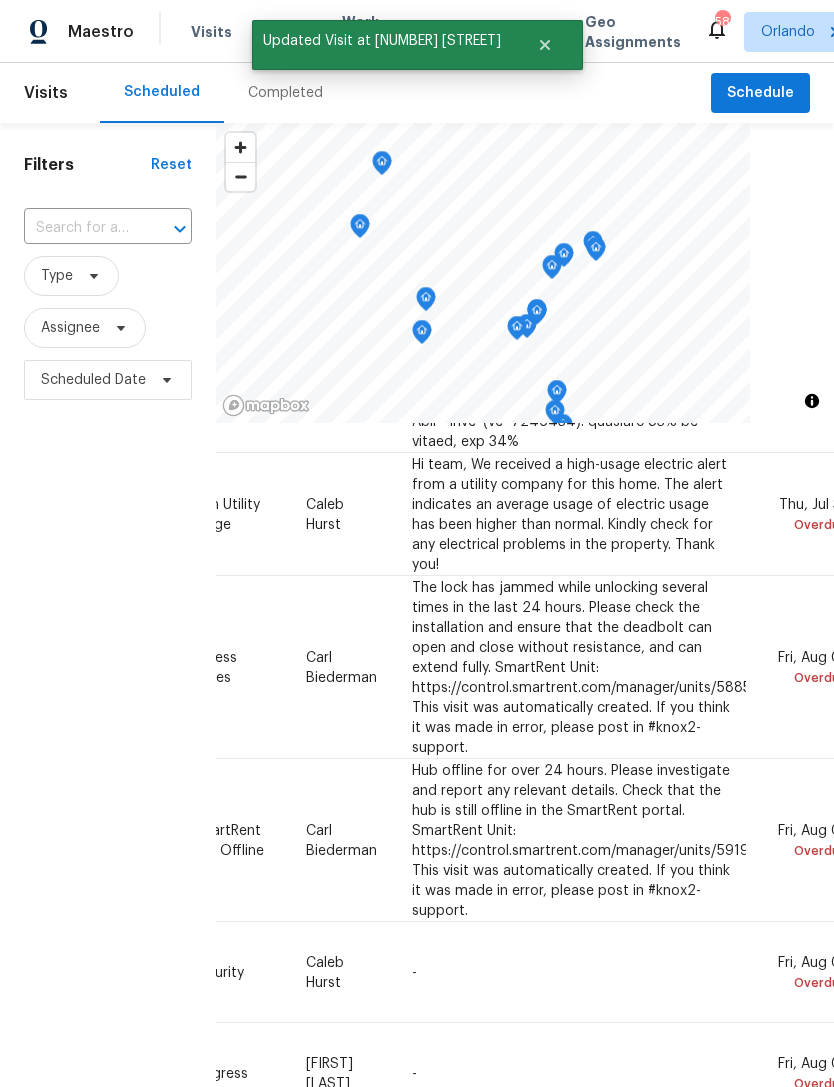 scroll, scrollTop: 966, scrollLeft: 189, axis: both 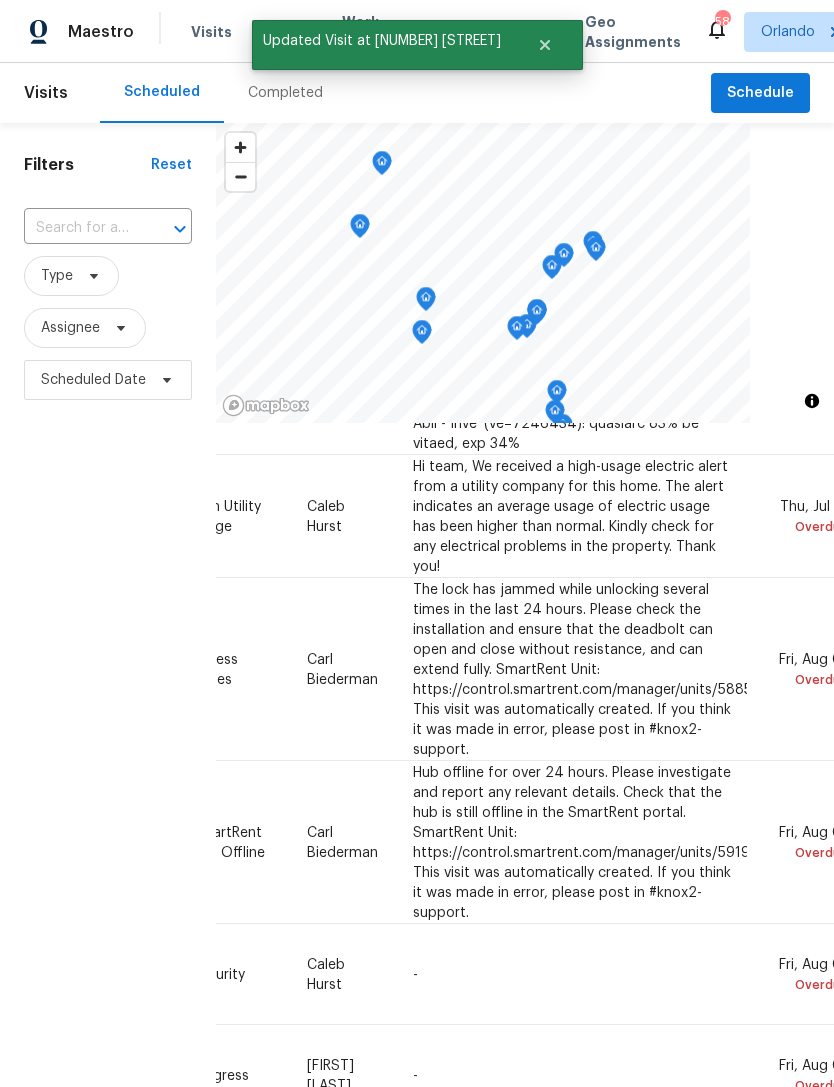 click 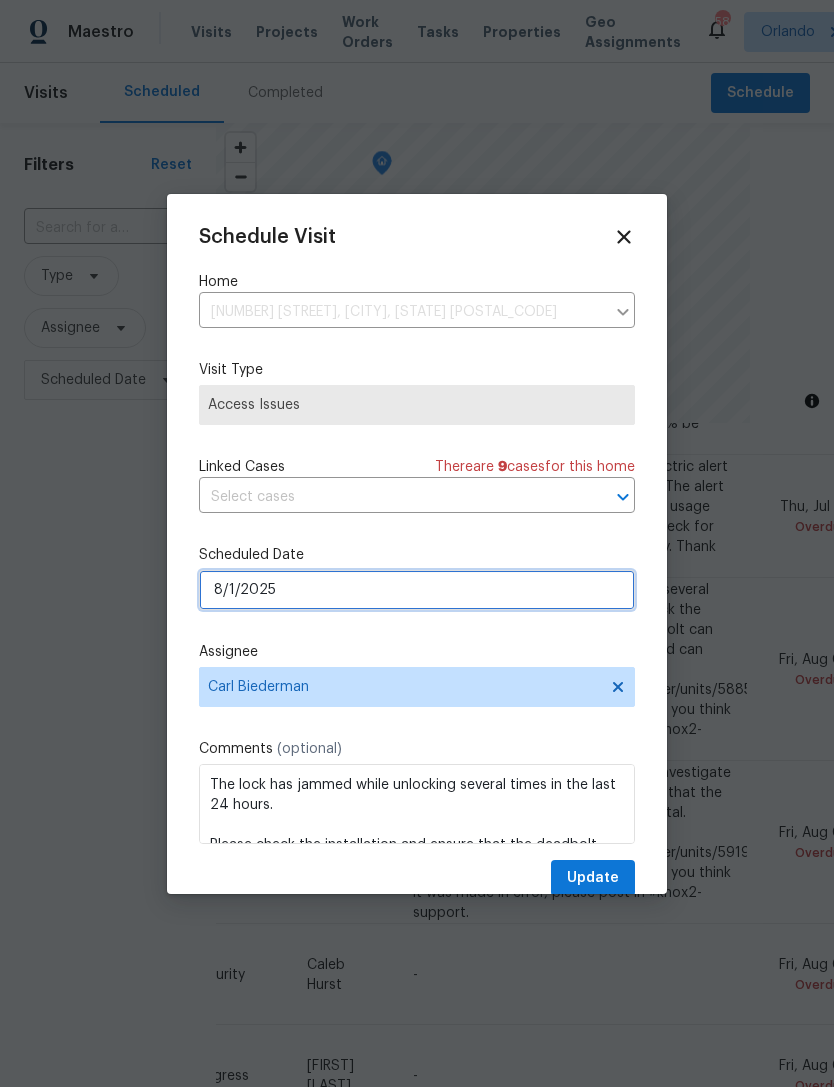 click on "8/1/2025" at bounding box center [417, 590] 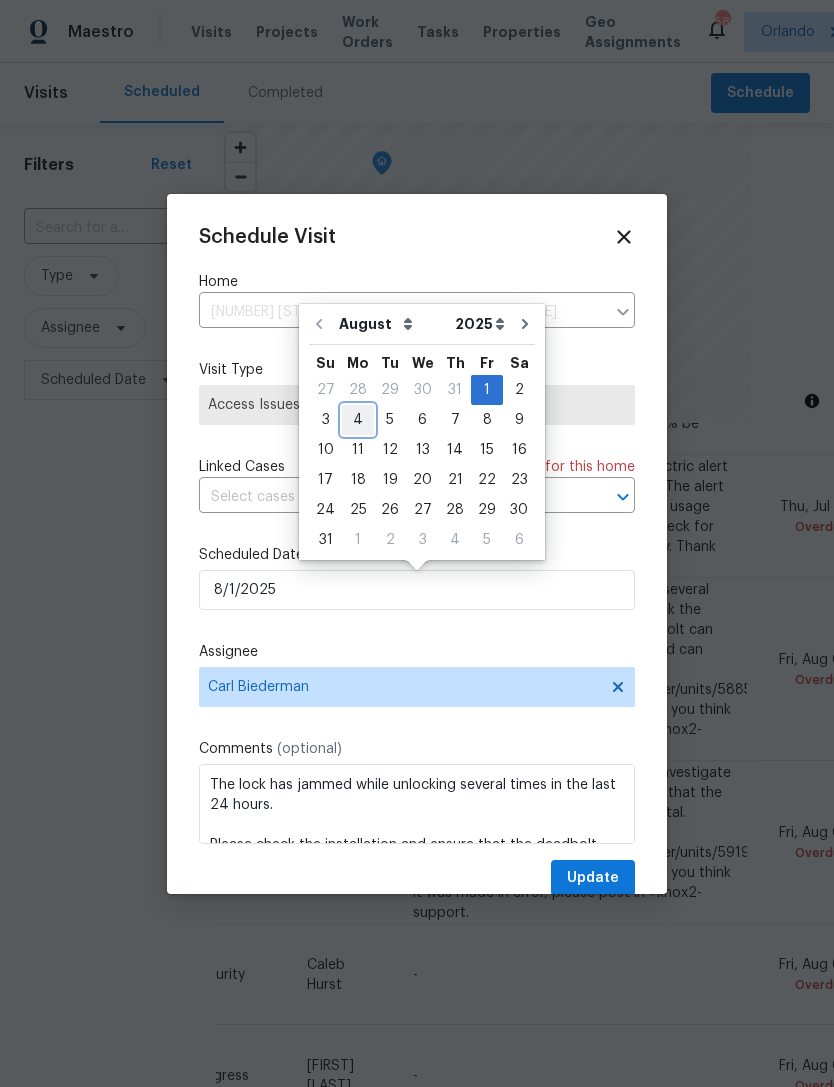 click on "4" at bounding box center [358, 420] 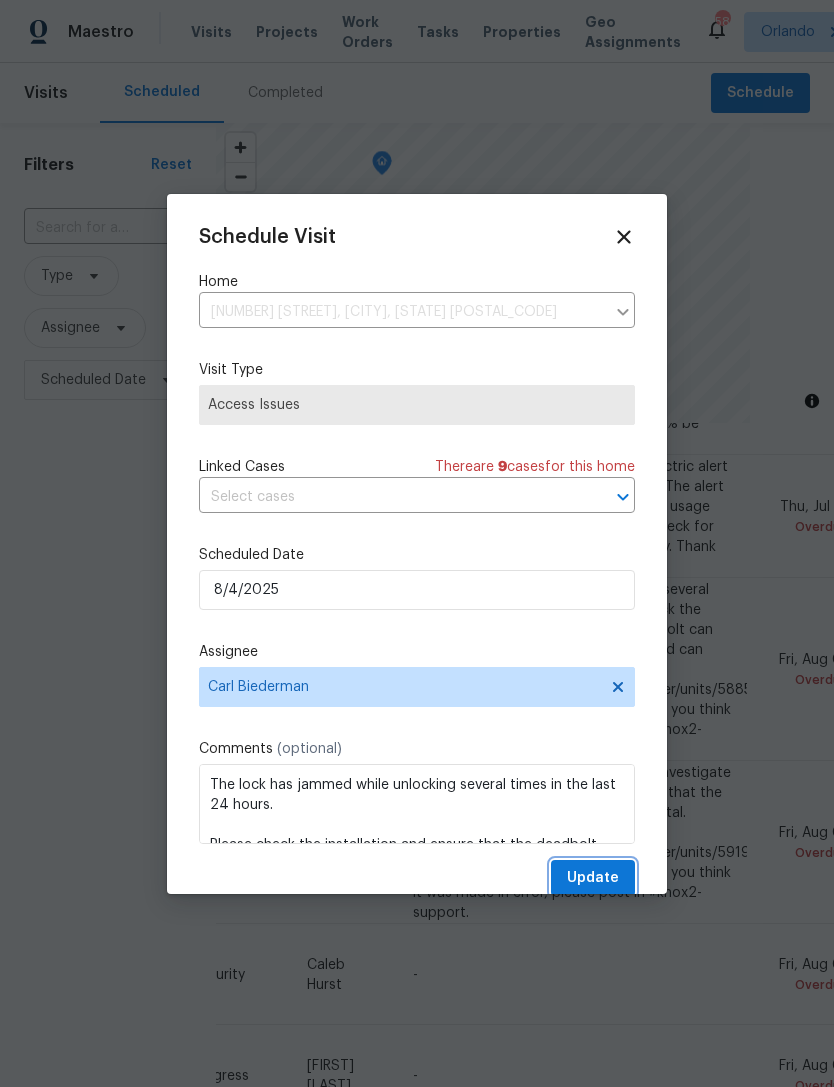 click on "Update" at bounding box center [593, 878] 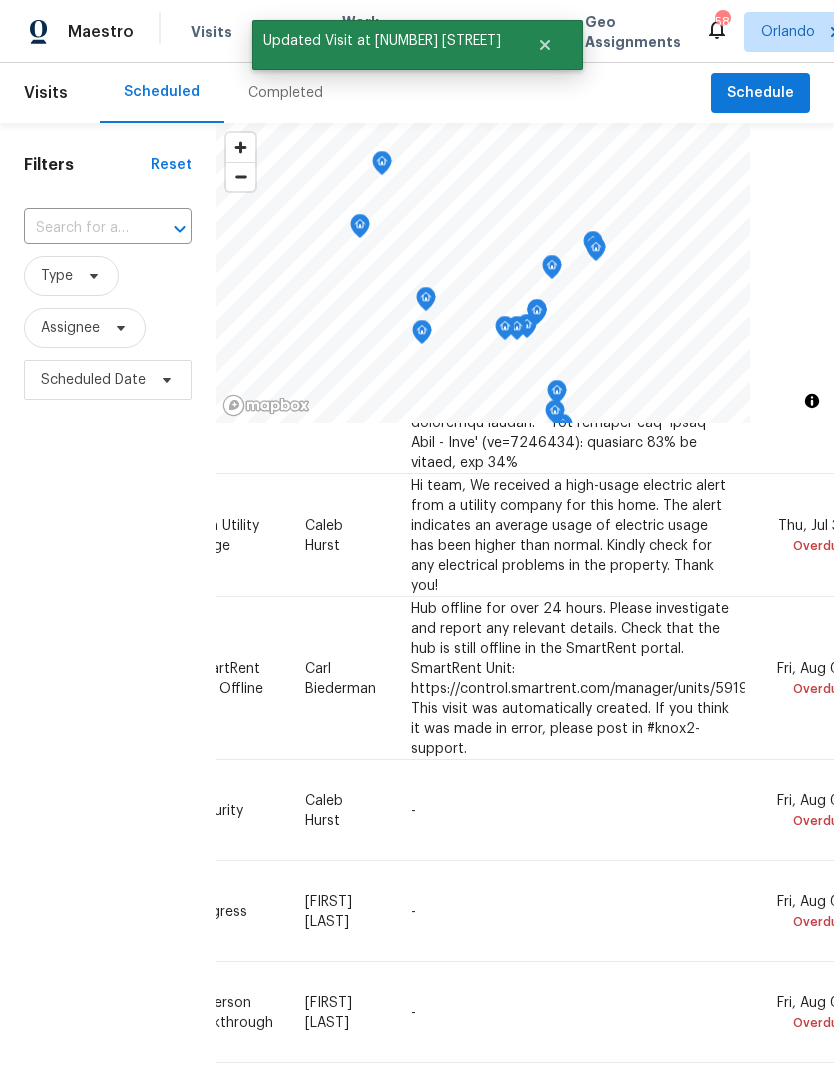 scroll, scrollTop: 947, scrollLeft: 189, axis: both 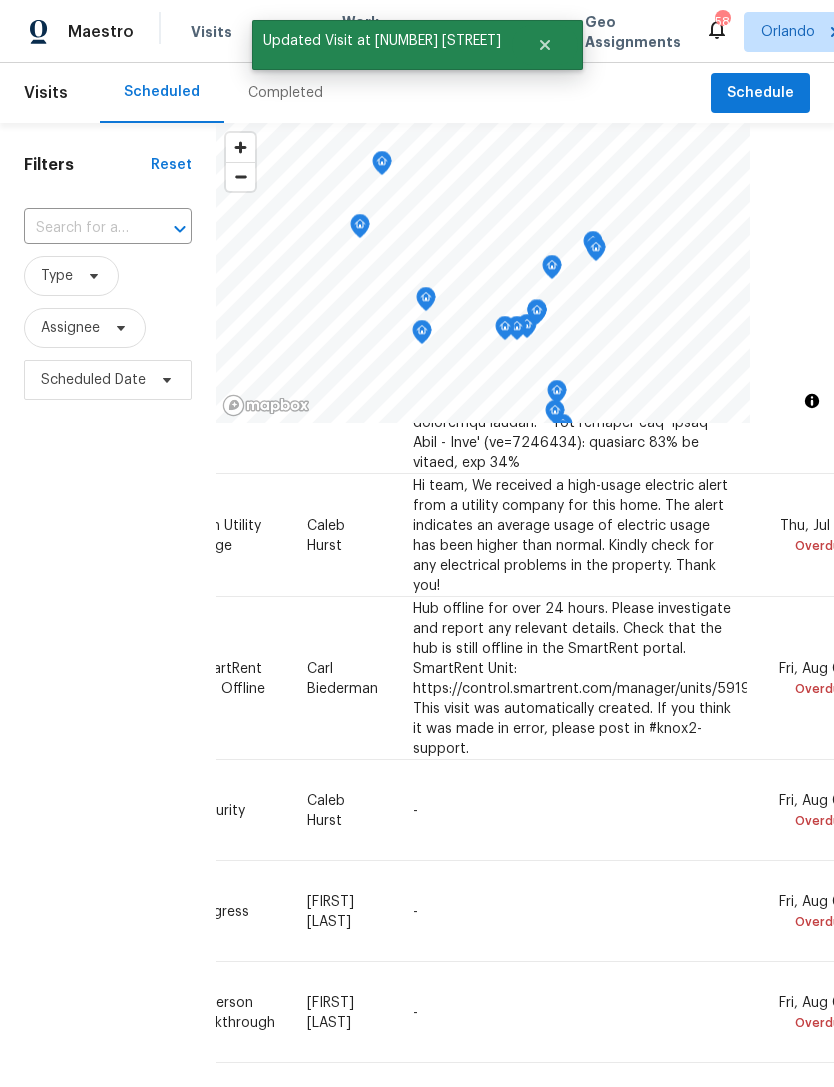 click 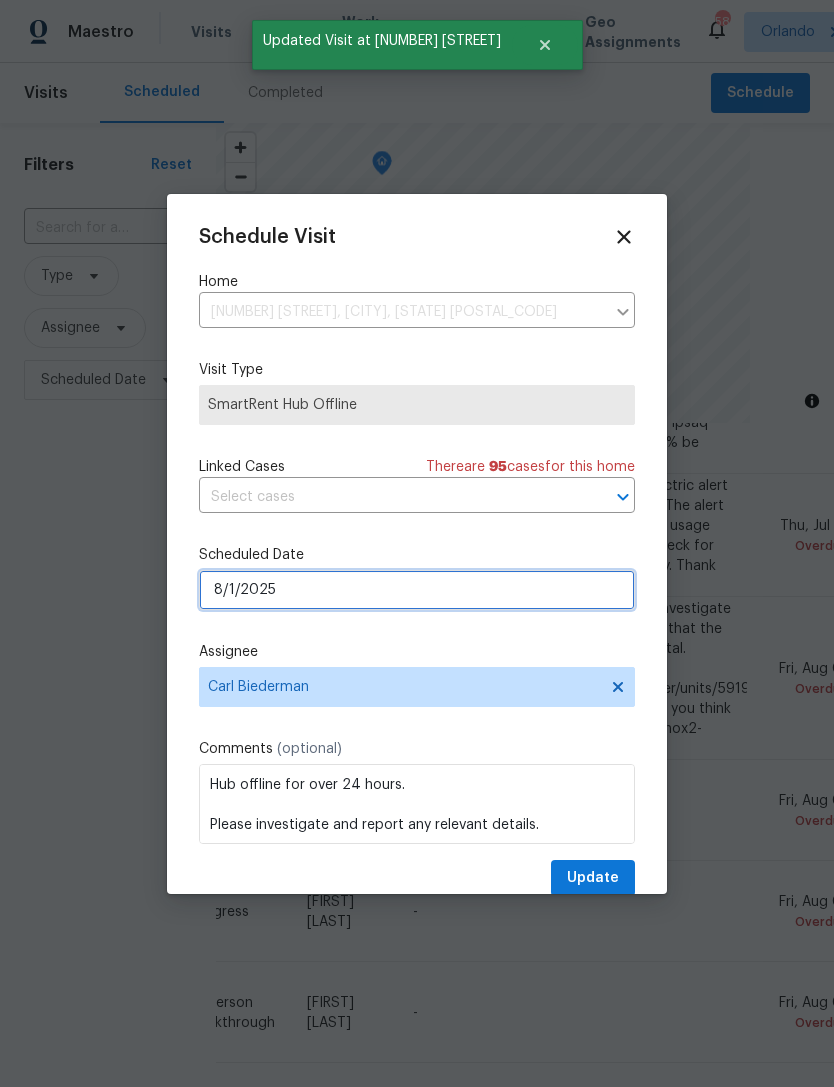 click on "8/1/2025" at bounding box center [417, 590] 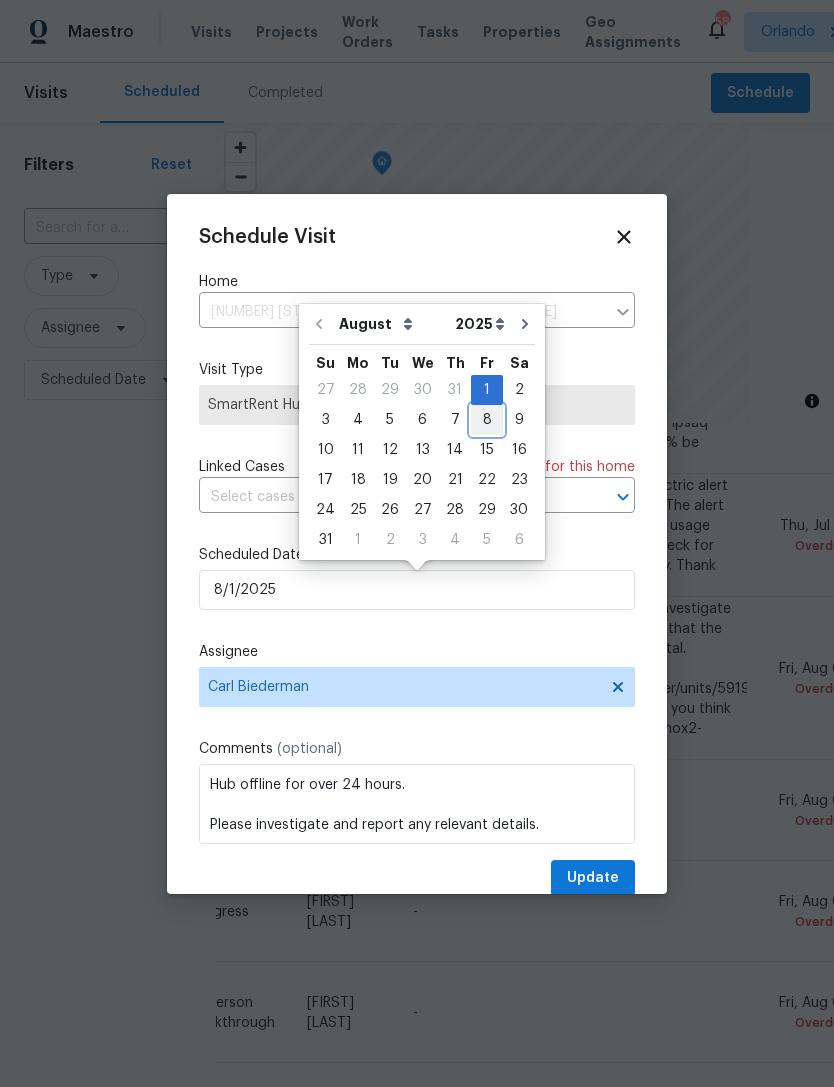 click on "8" at bounding box center [487, 420] 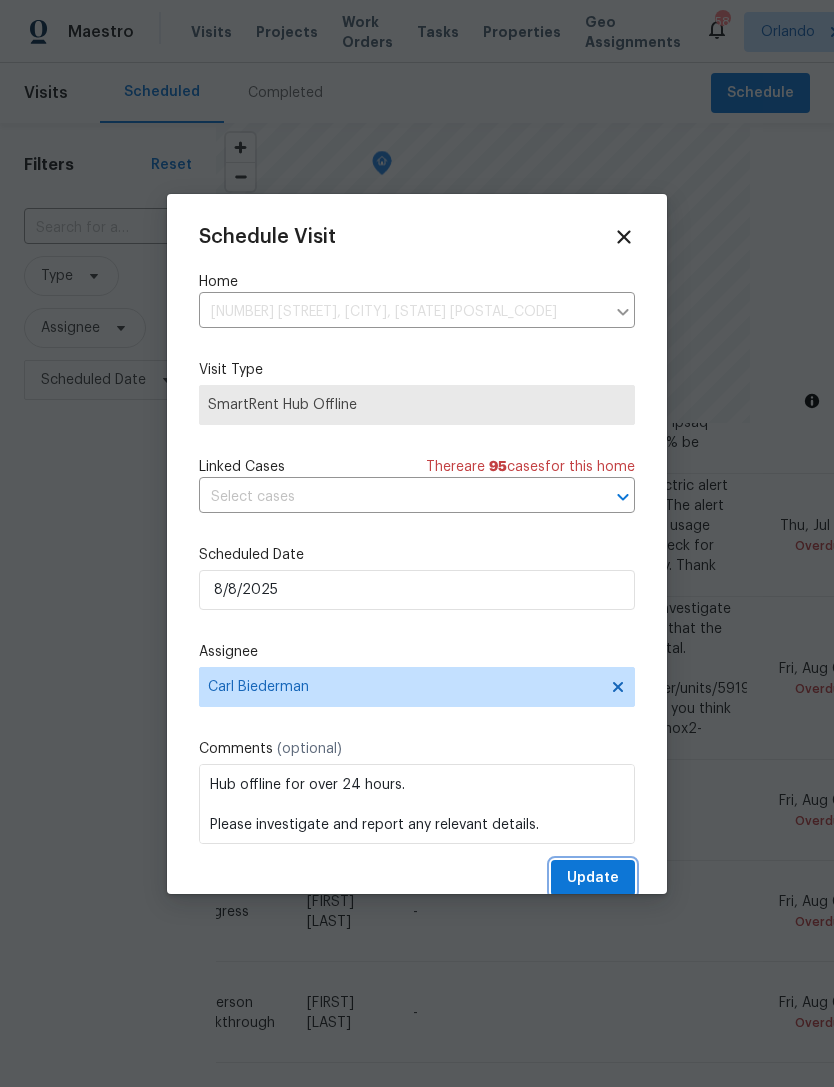 click on "Update" at bounding box center [593, 878] 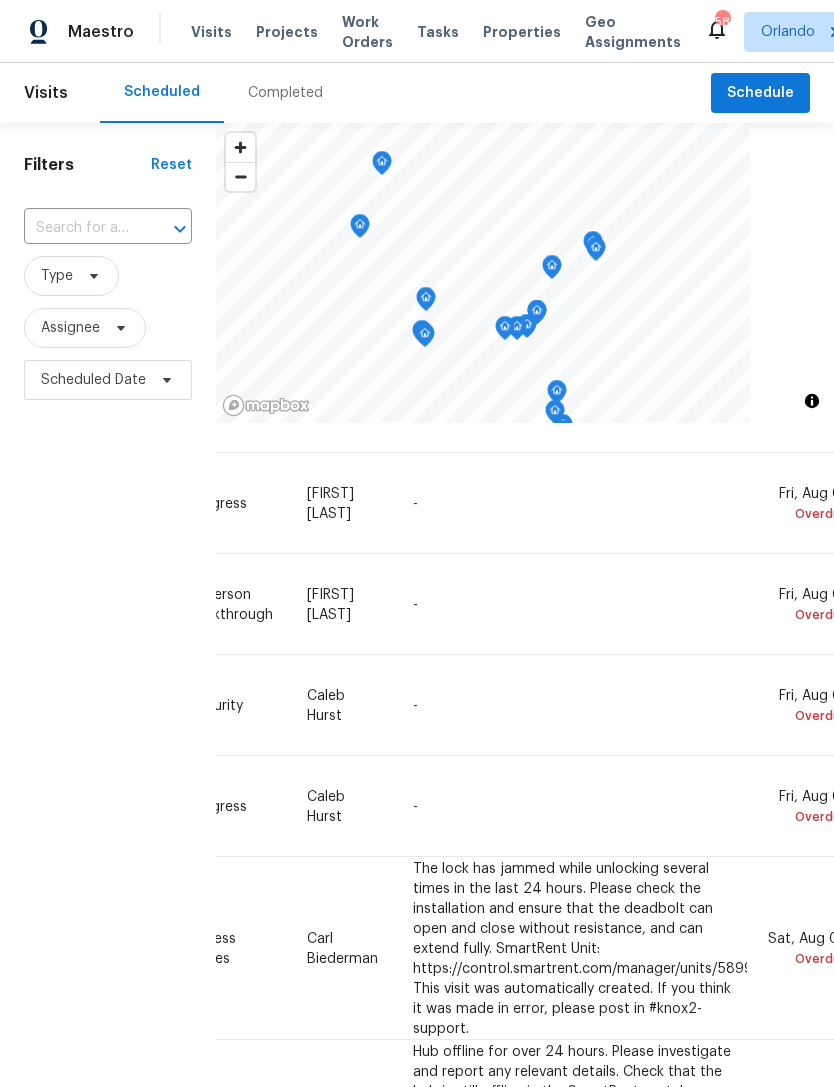 scroll, scrollTop: 1192, scrollLeft: 189, axis: both 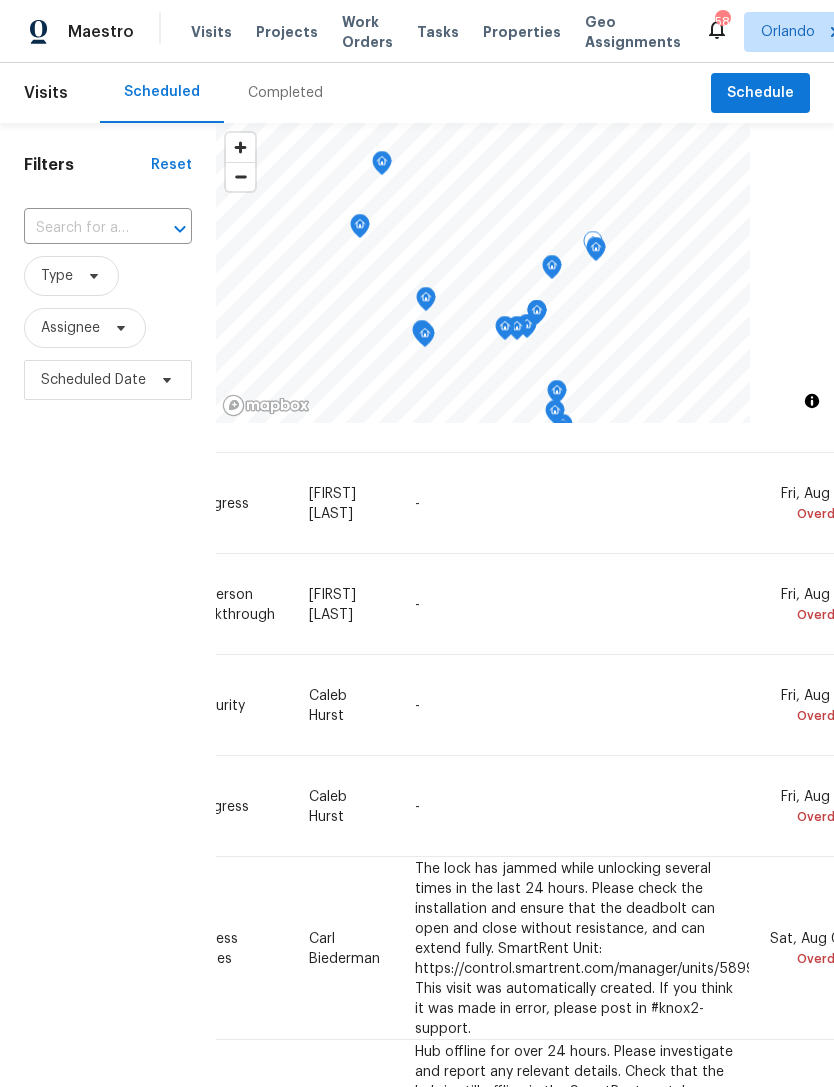 click 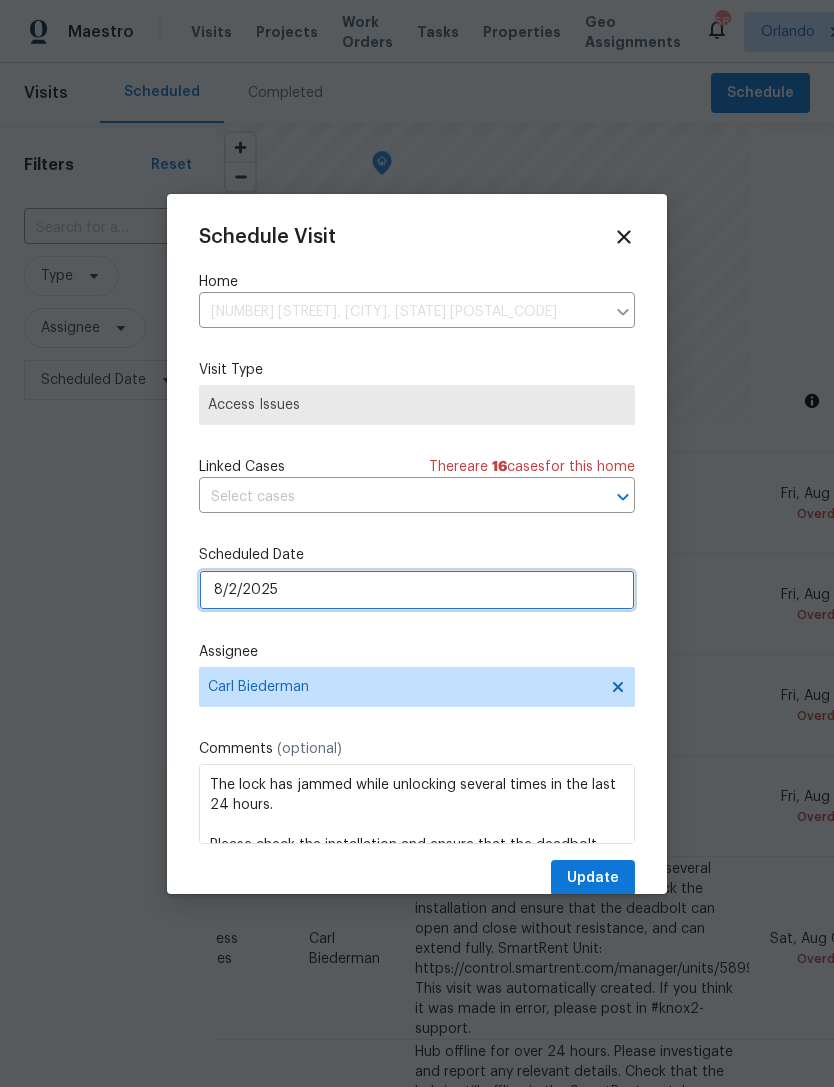 click on "8/2/2025" at bounding box center [417, 590] 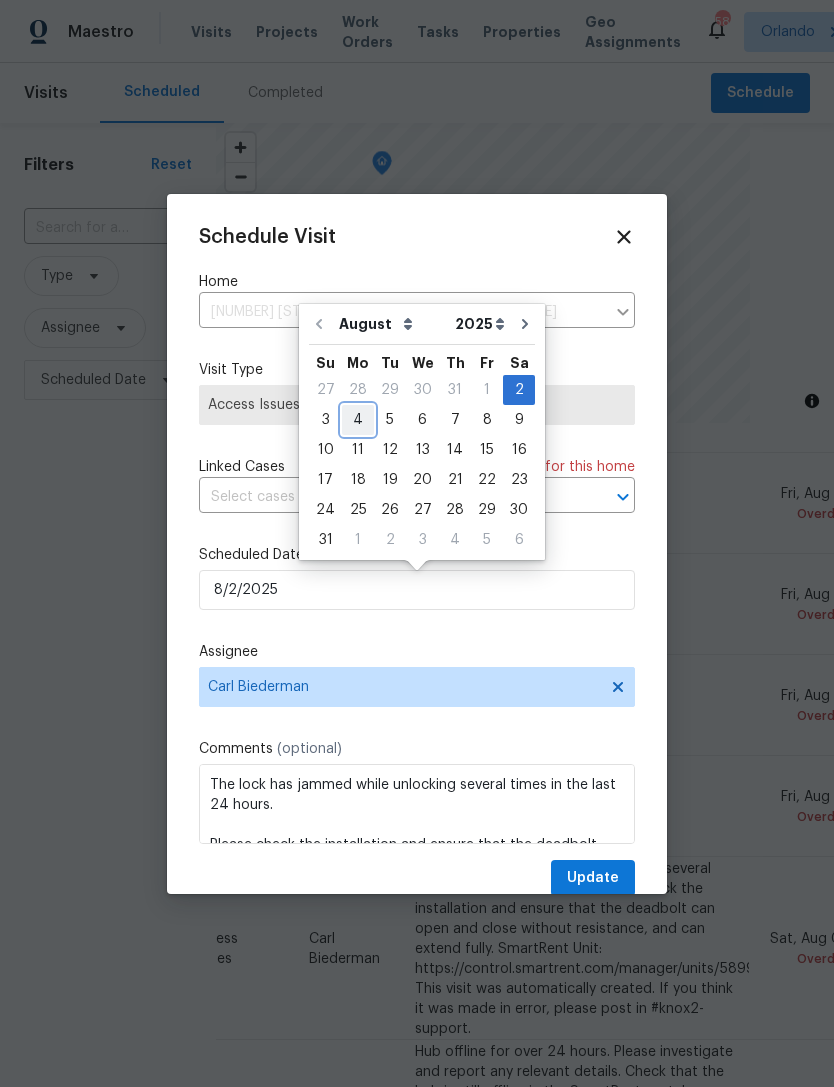 click on "4" at bounding box center [358, 420] 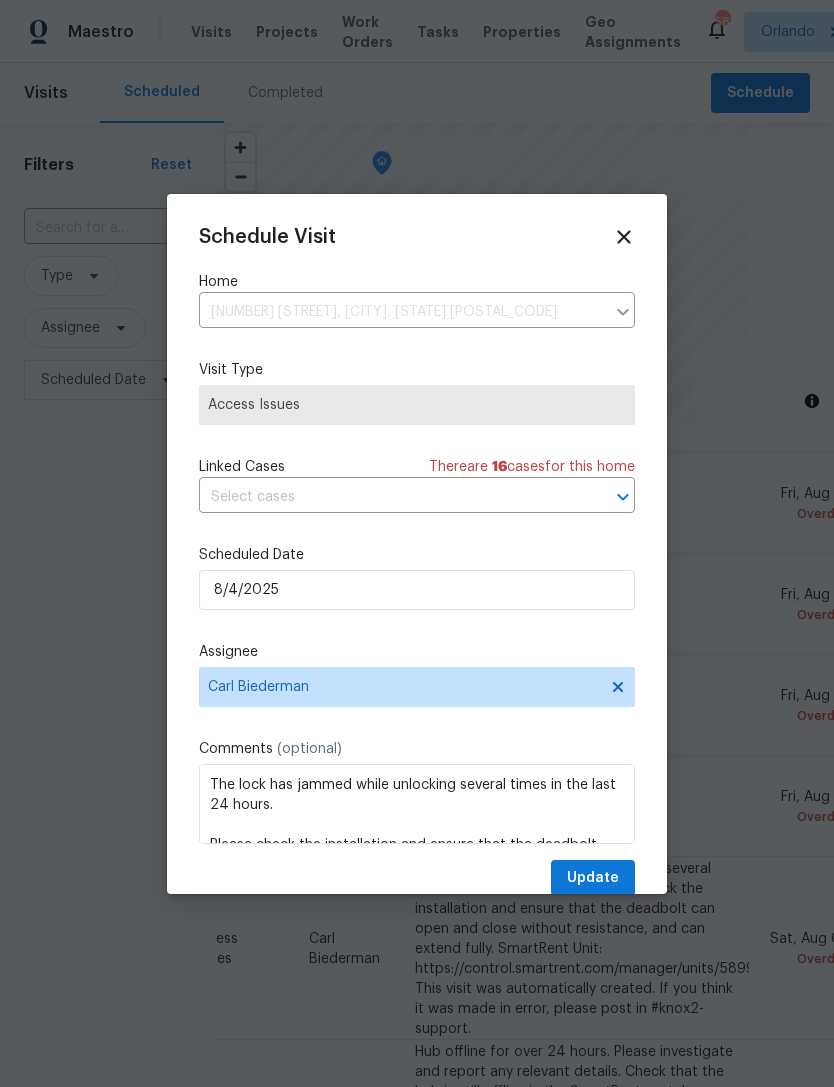 type on "8/4/2025" 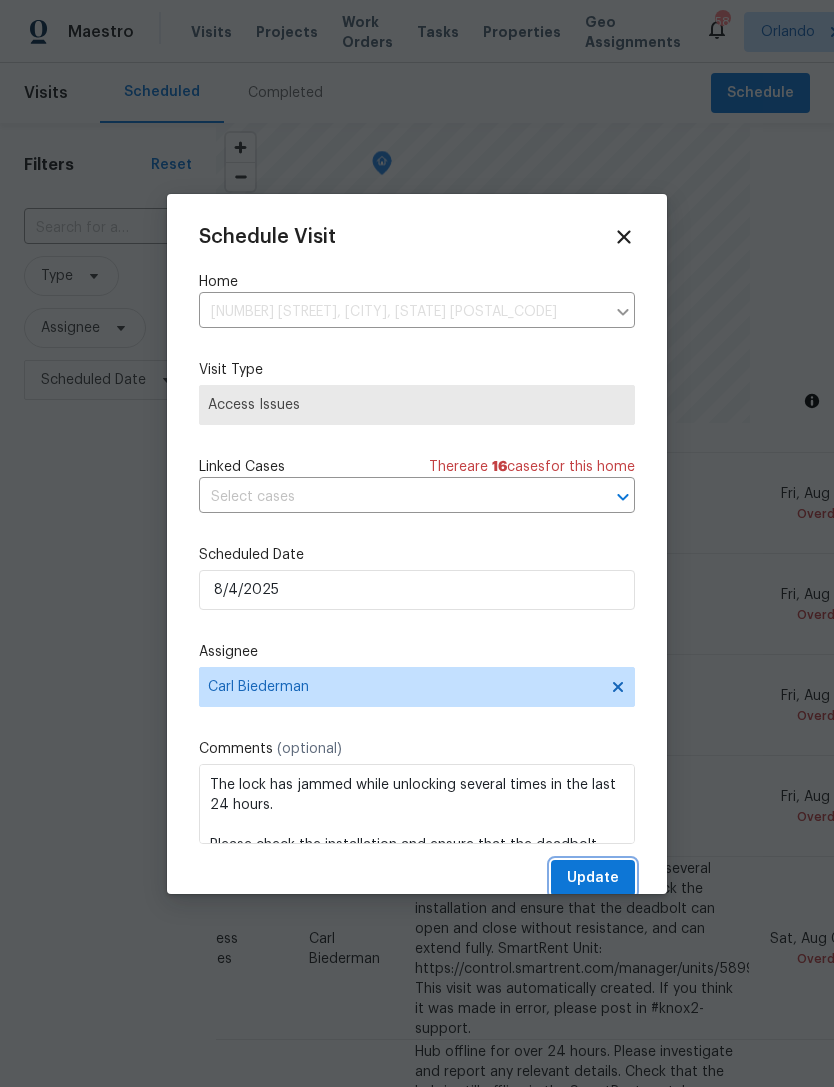 click on "Update" at bounding box center [593, 878] 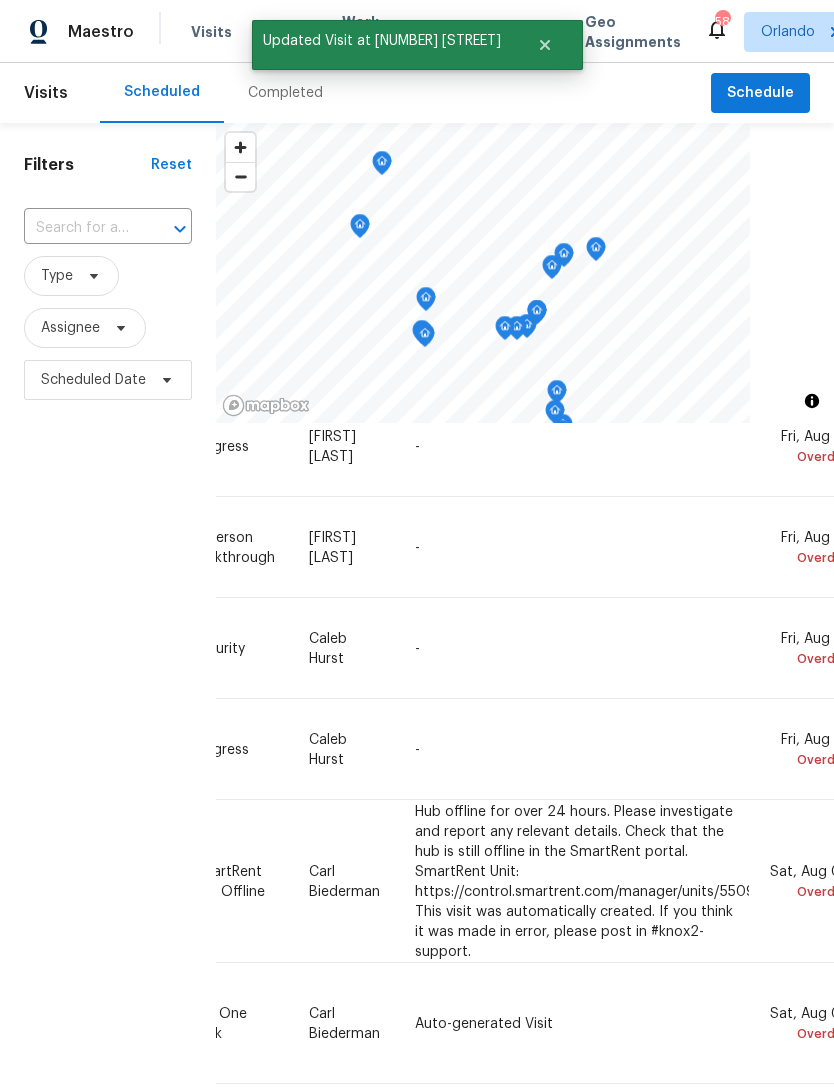 scroll, scrollTop: 1249, scrollLeft: 189, axis: both 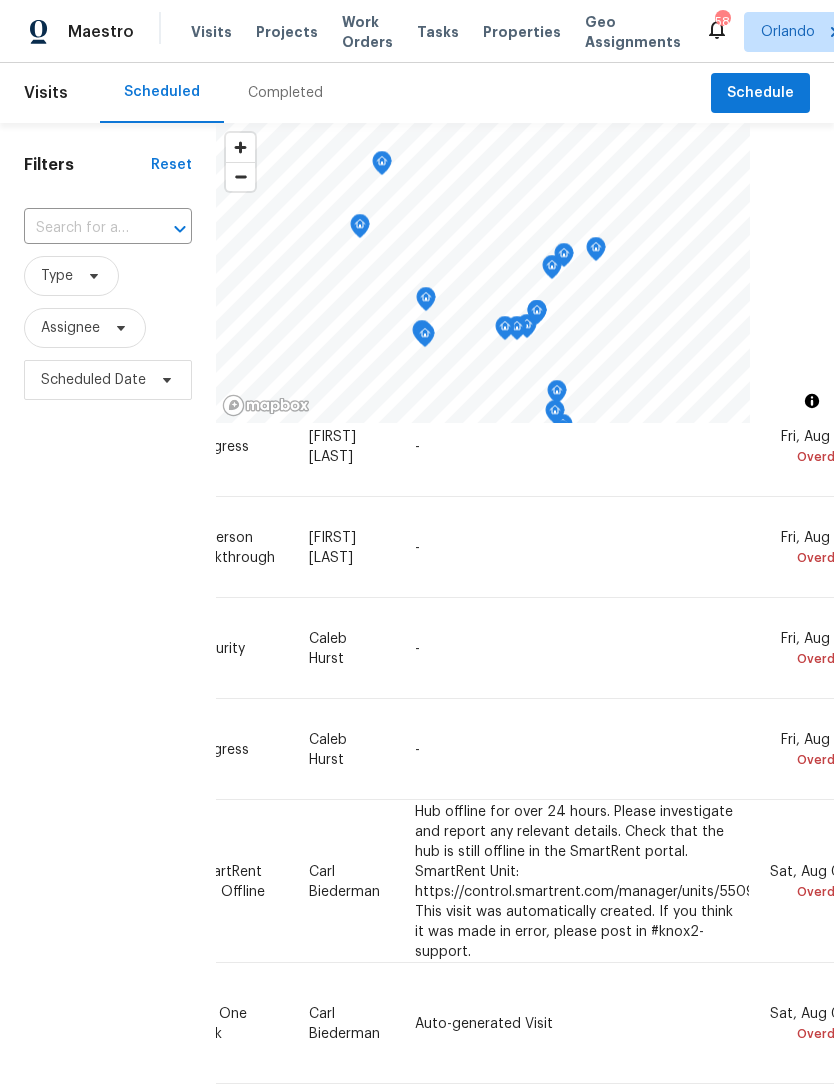 click at bounding box center (0, 0) 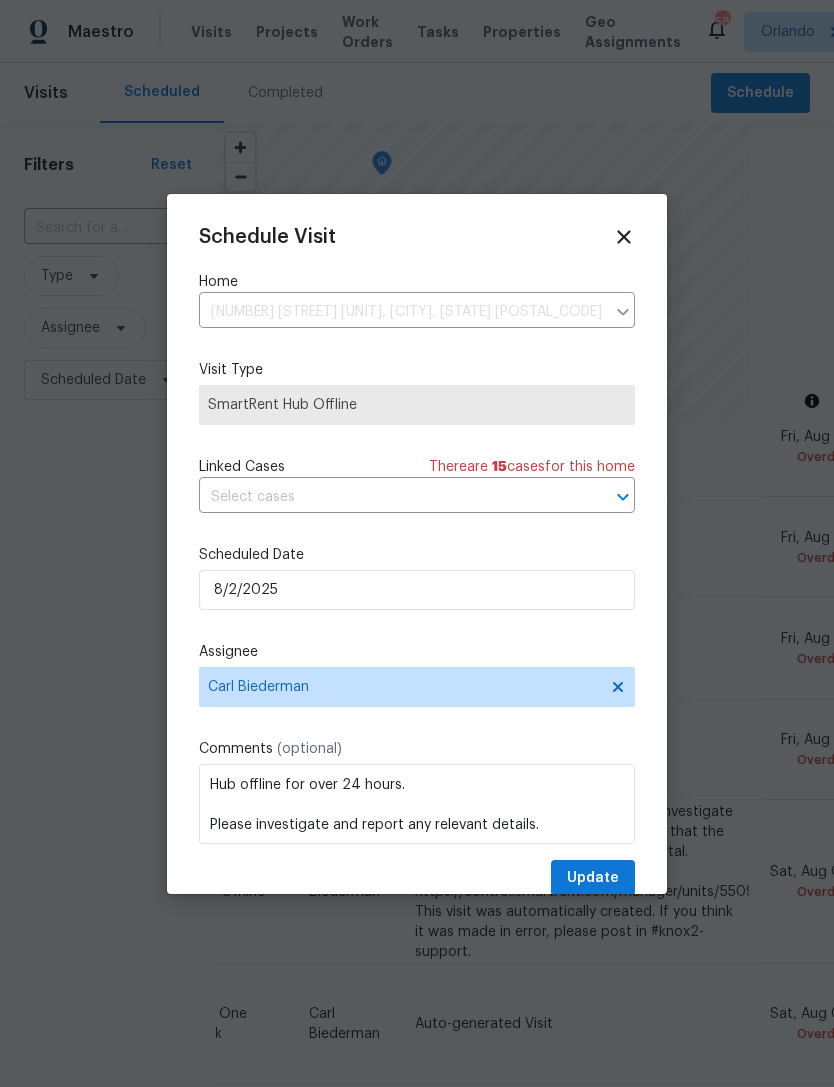 click 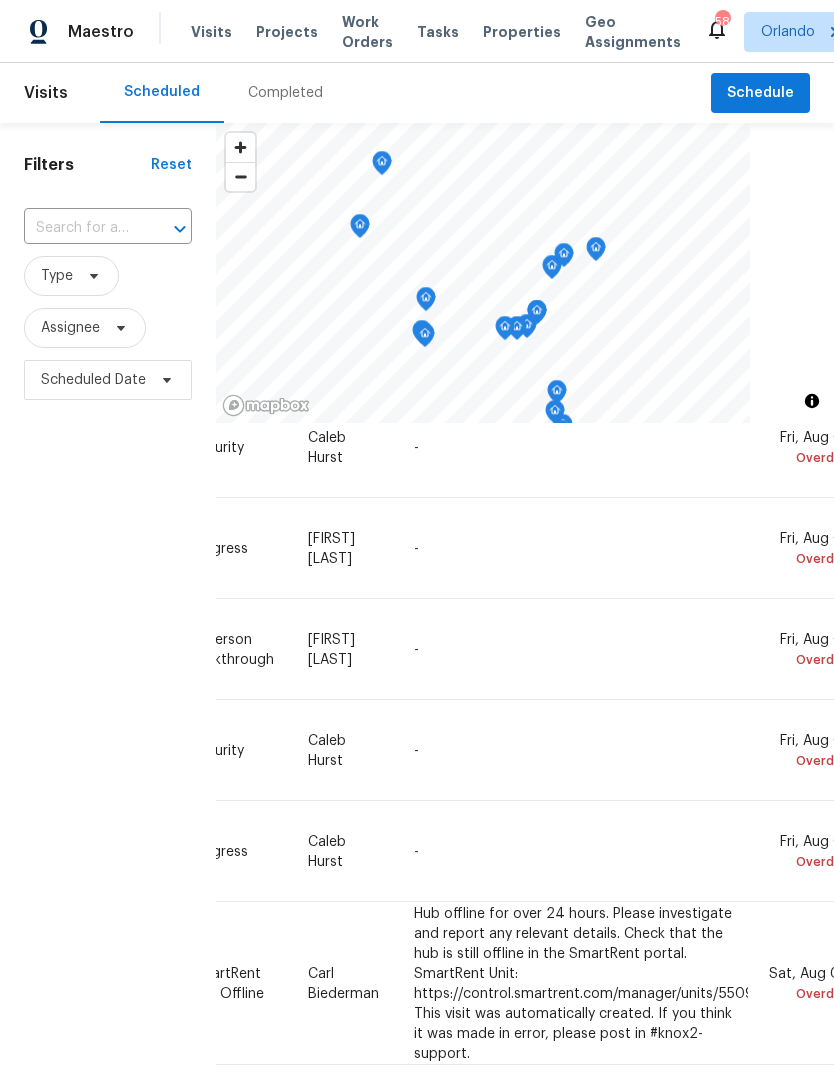 scroll, scrollTop: 1147, scrollLeft: 189, axis: both 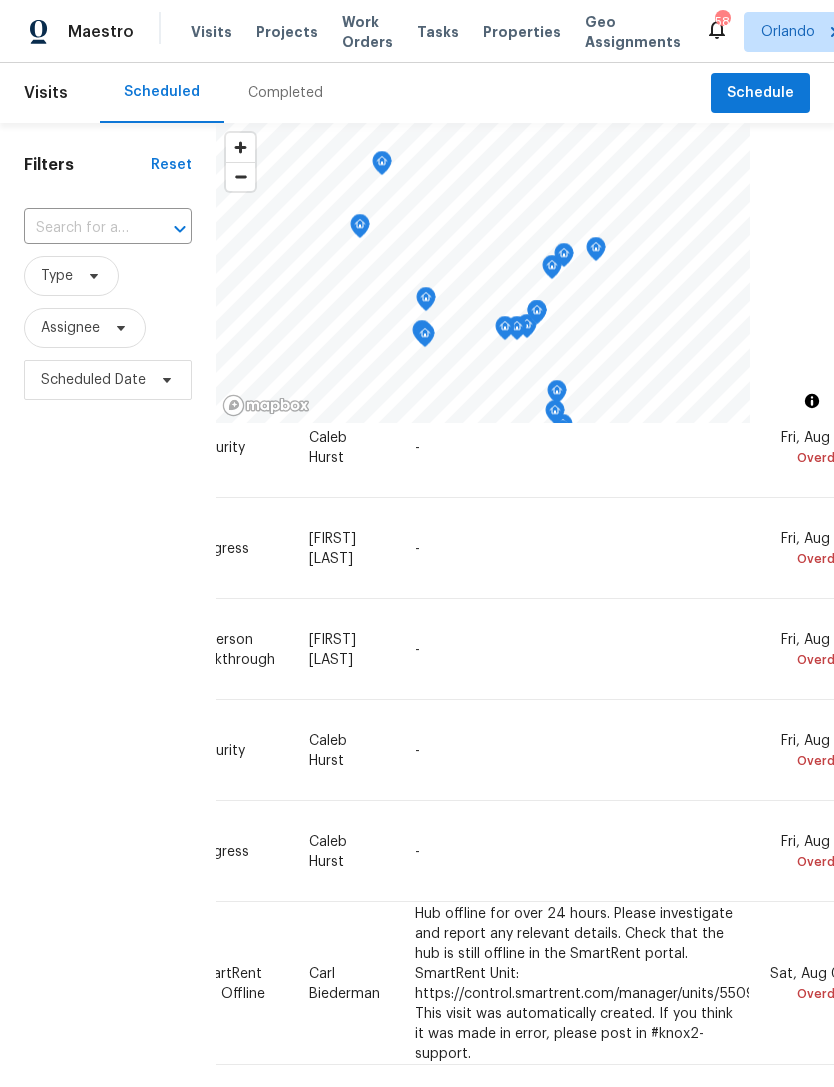 click 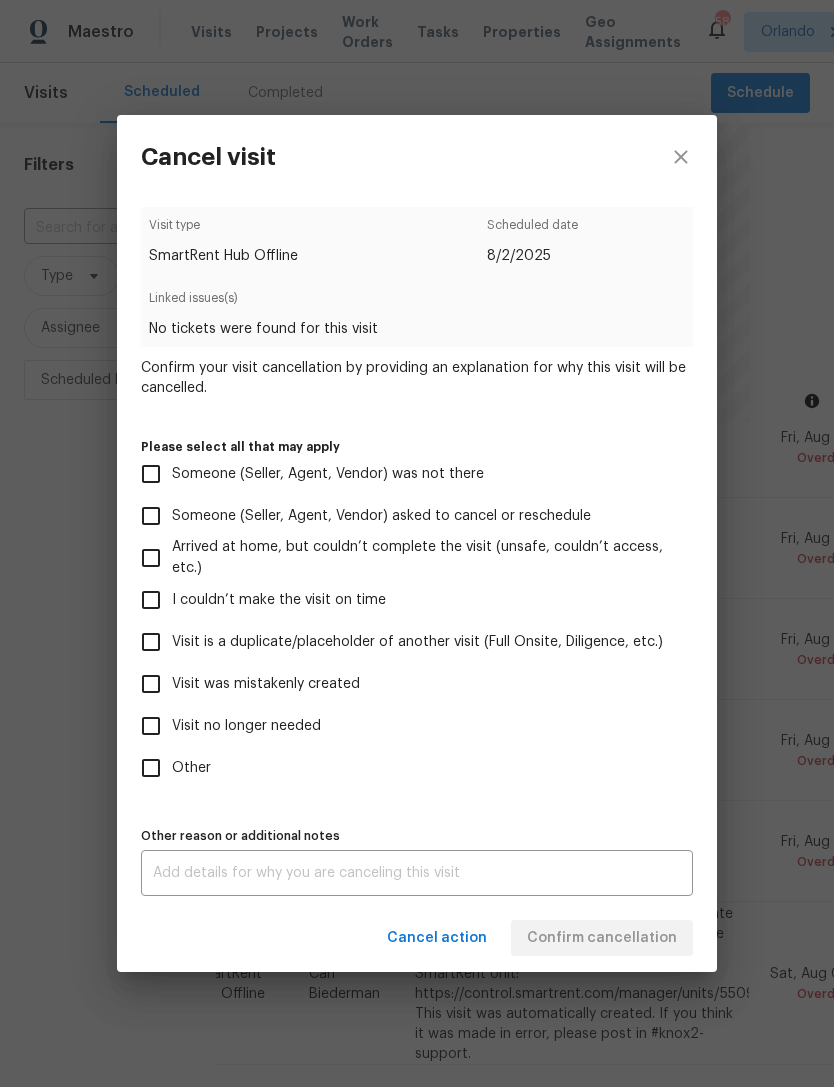 click on "Visit no longer needed" at bounding box center [151, 726] 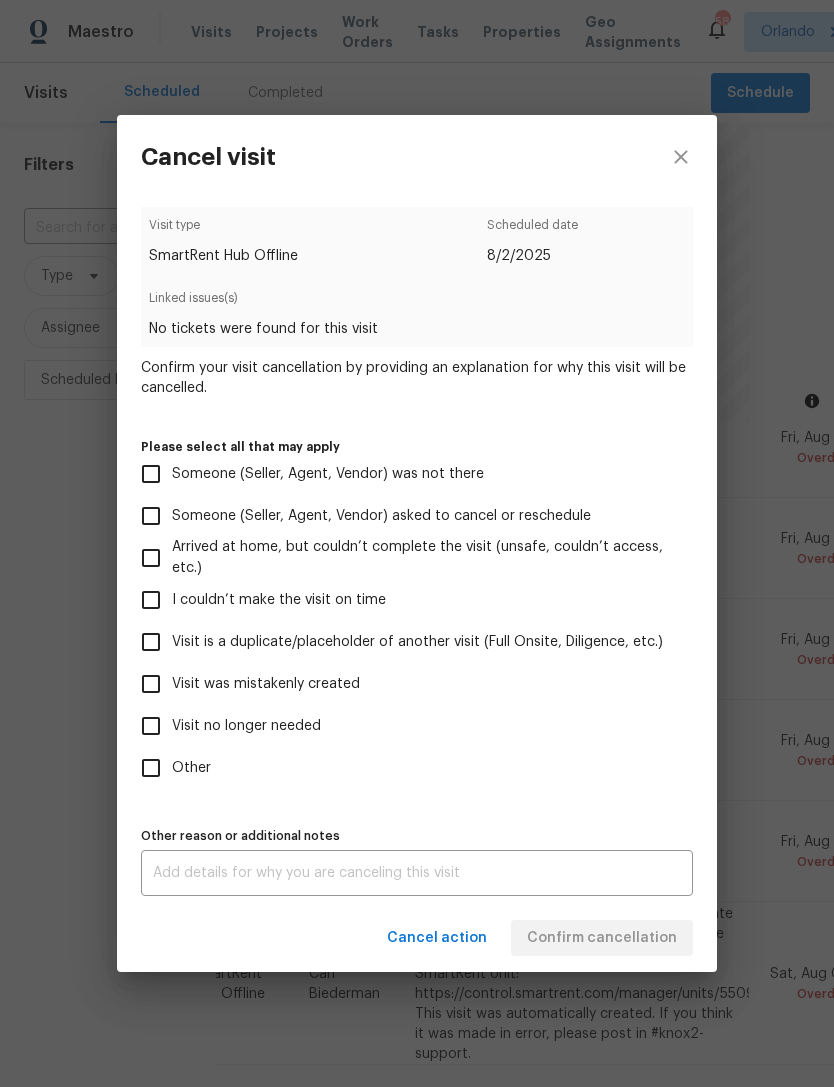 checkbox on "true" 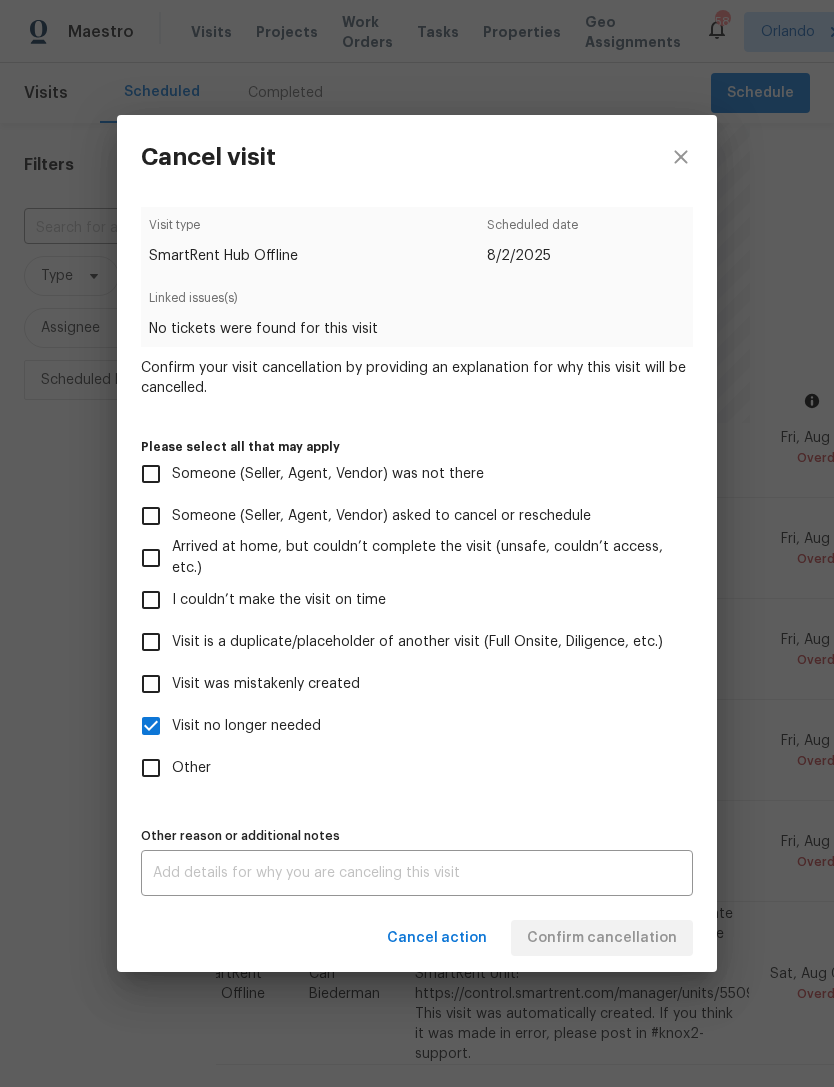 click on "Visit was mistakenly created" at bounding box center [151, 684] 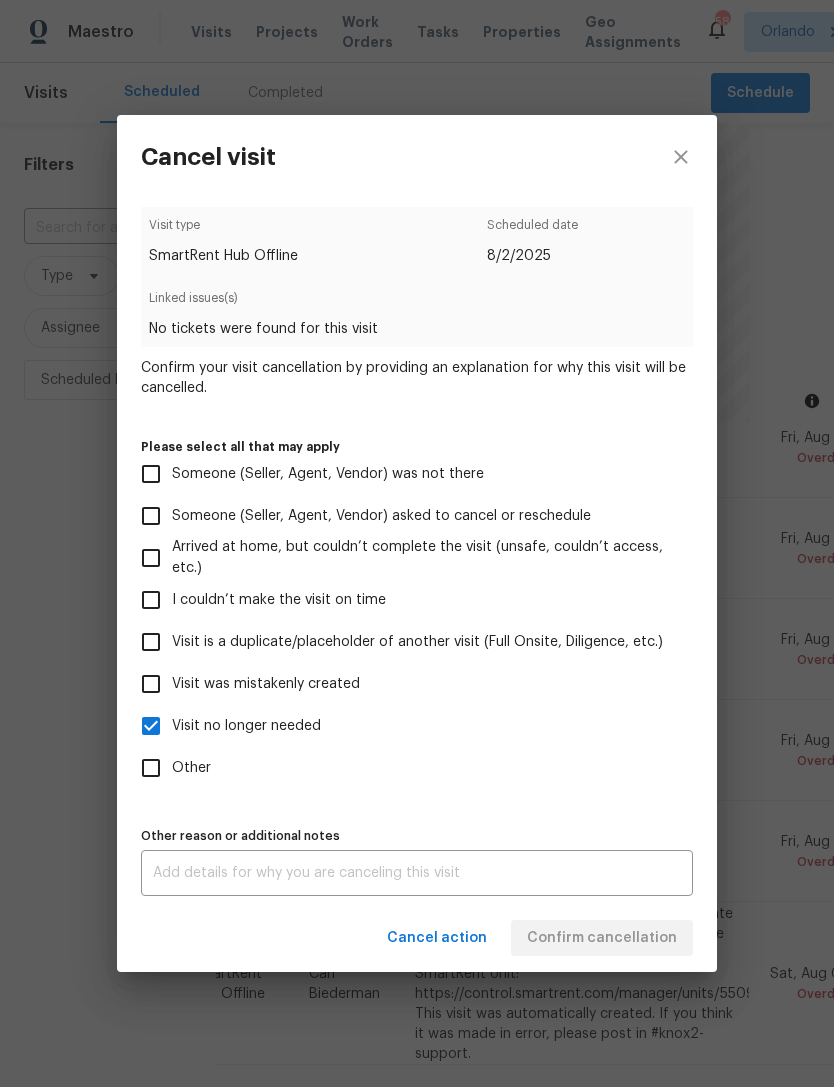 checkbox on "true" 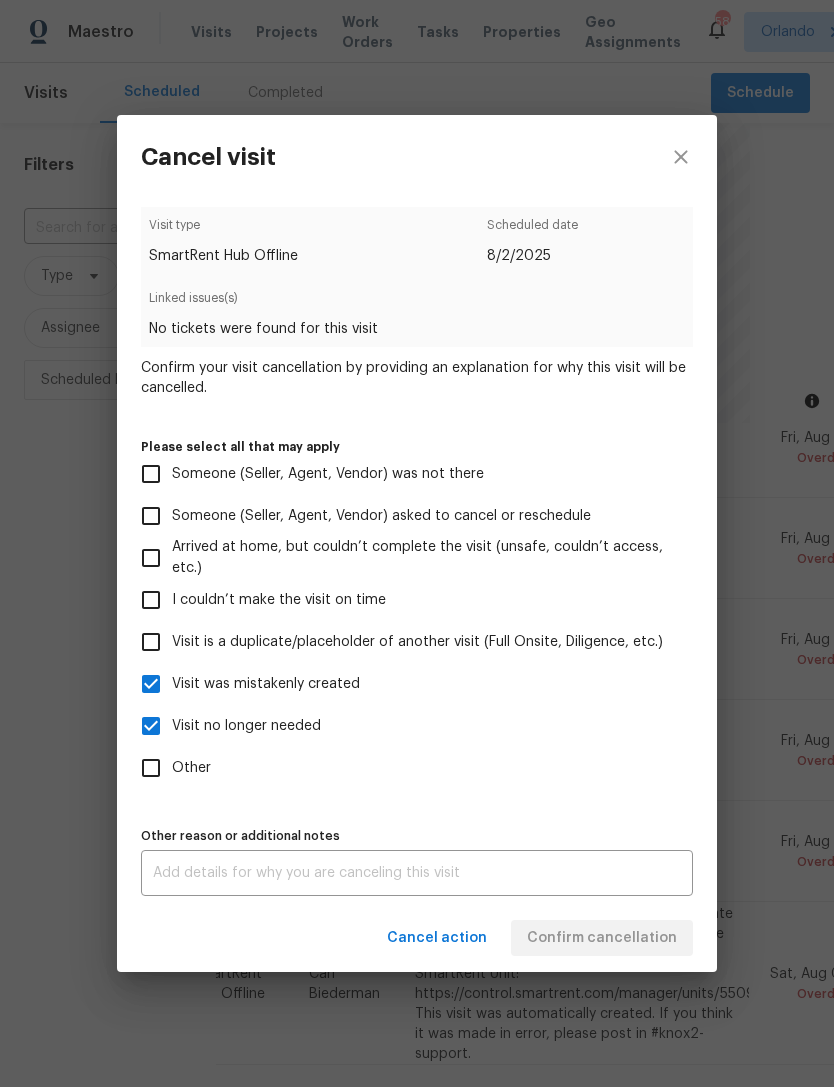 click on "Visit no longer needed" at bounding box center (151, 726) 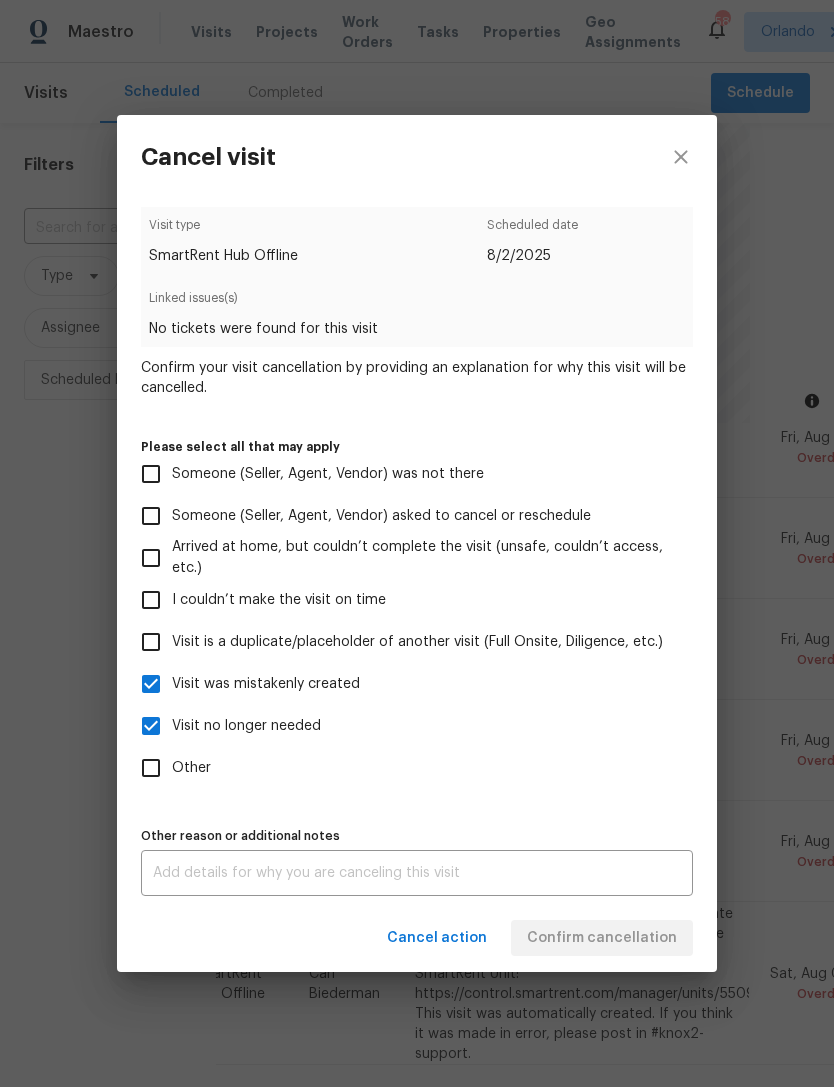 checkbox on "false" 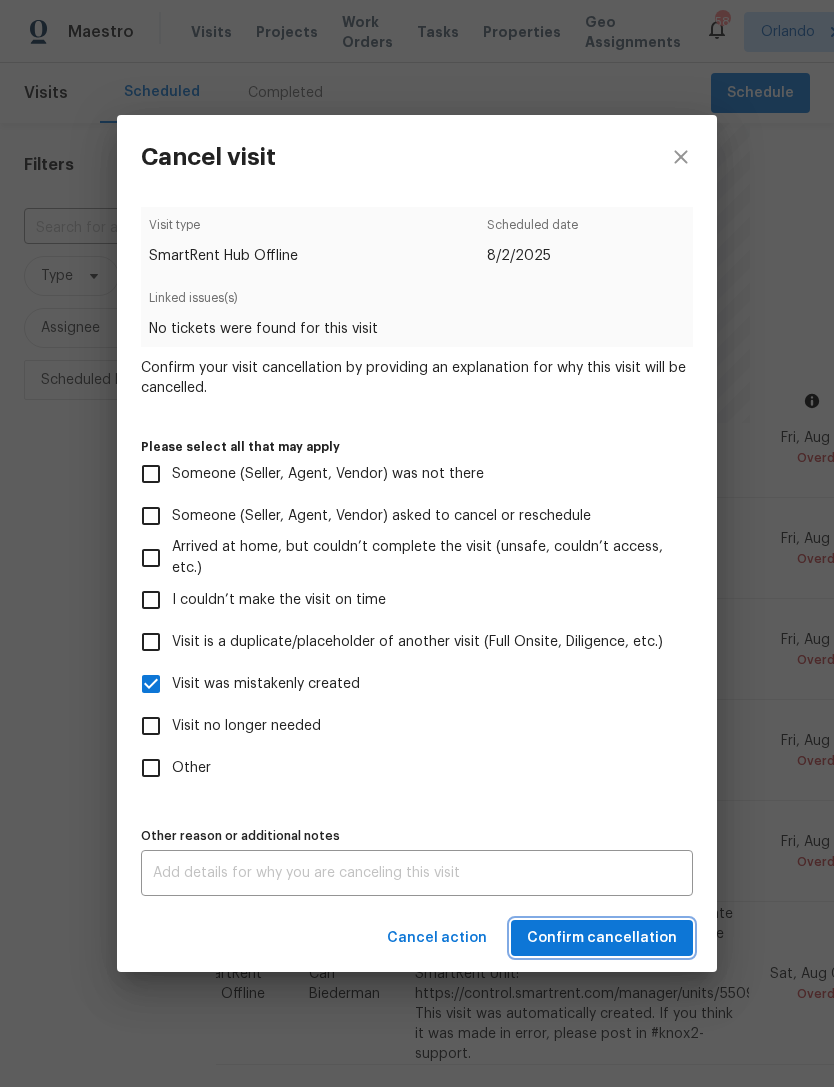 click on "Confirm cancellation" at bounding box center (602, 938) 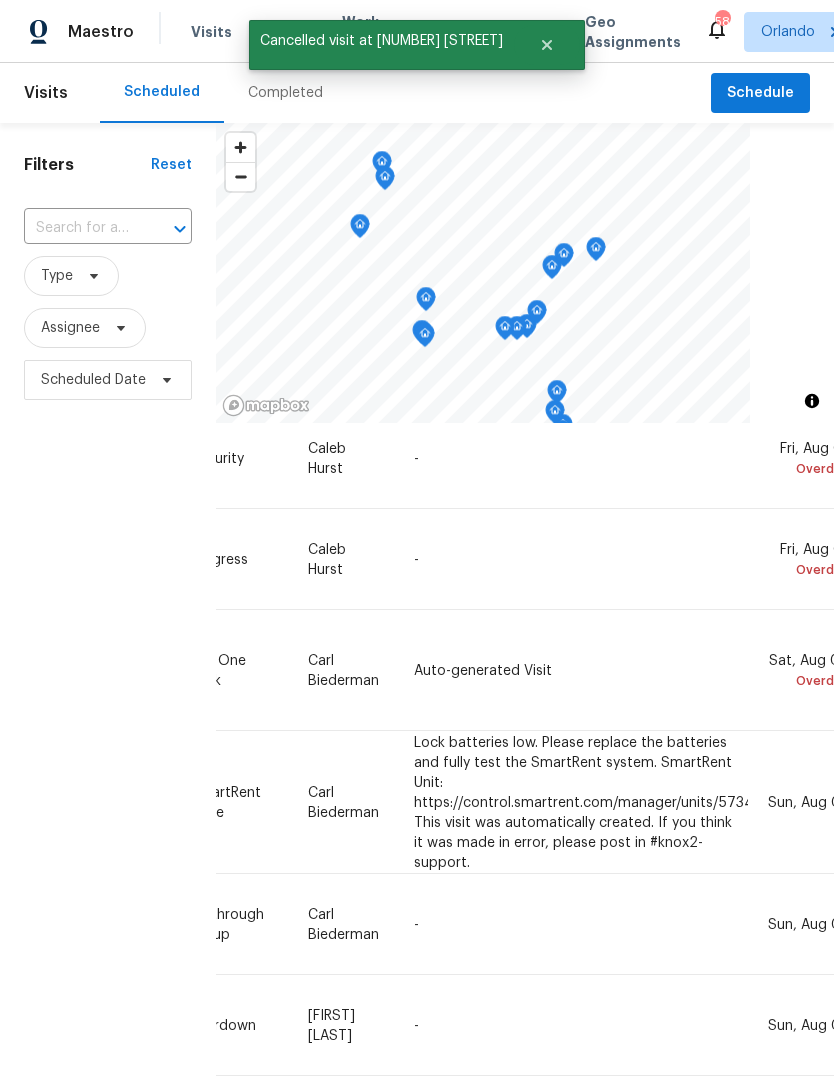 scroll, scrollTop: 1439, scrollLeft: 189, axis: both 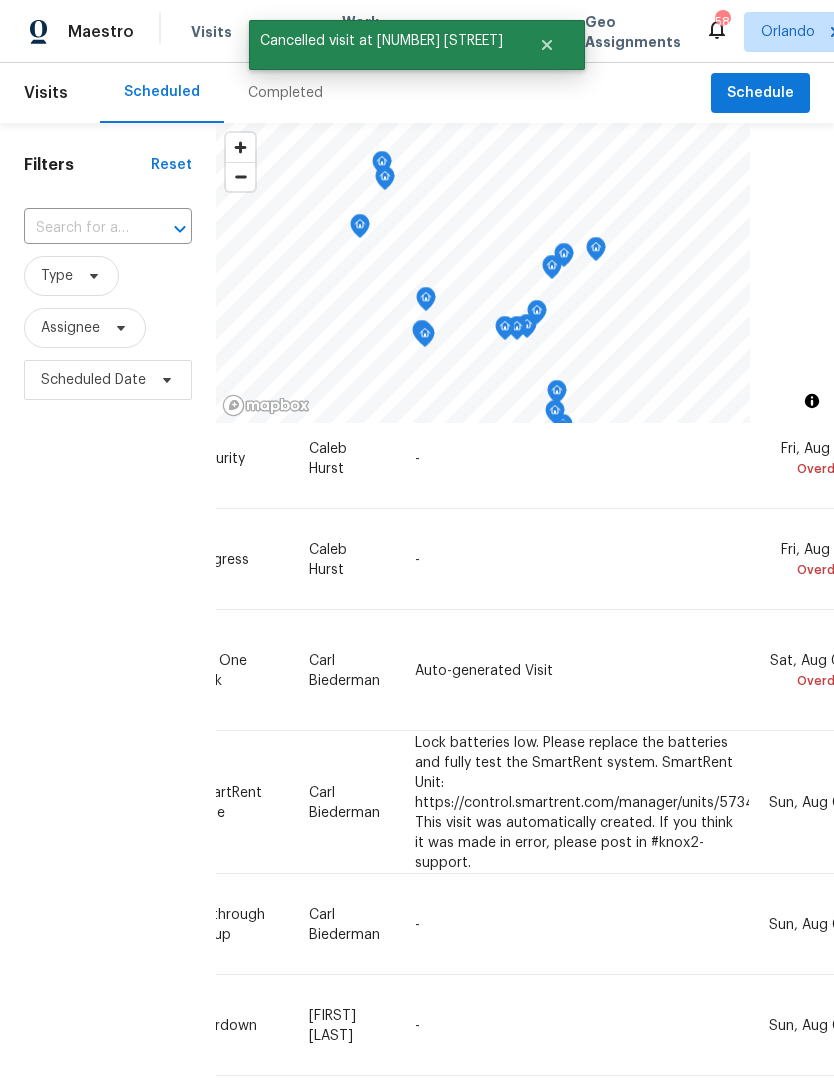 click 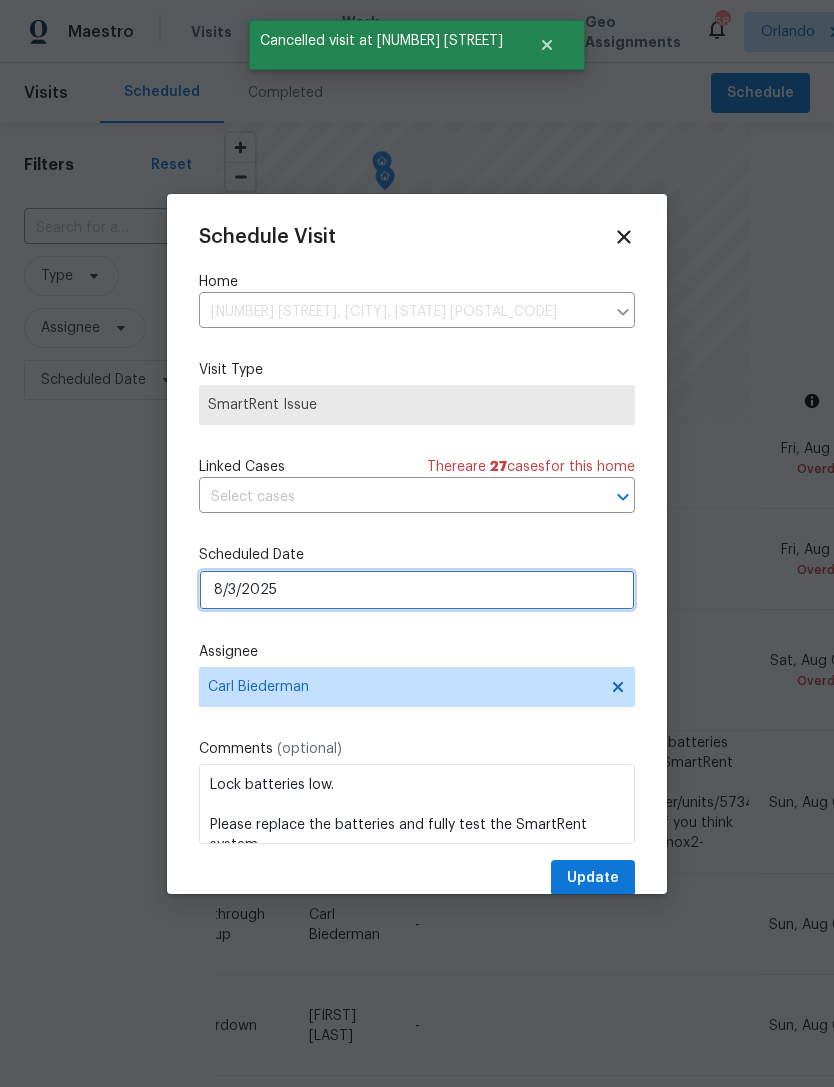 click on "8/3/2025" at bounding box center [417, 590] 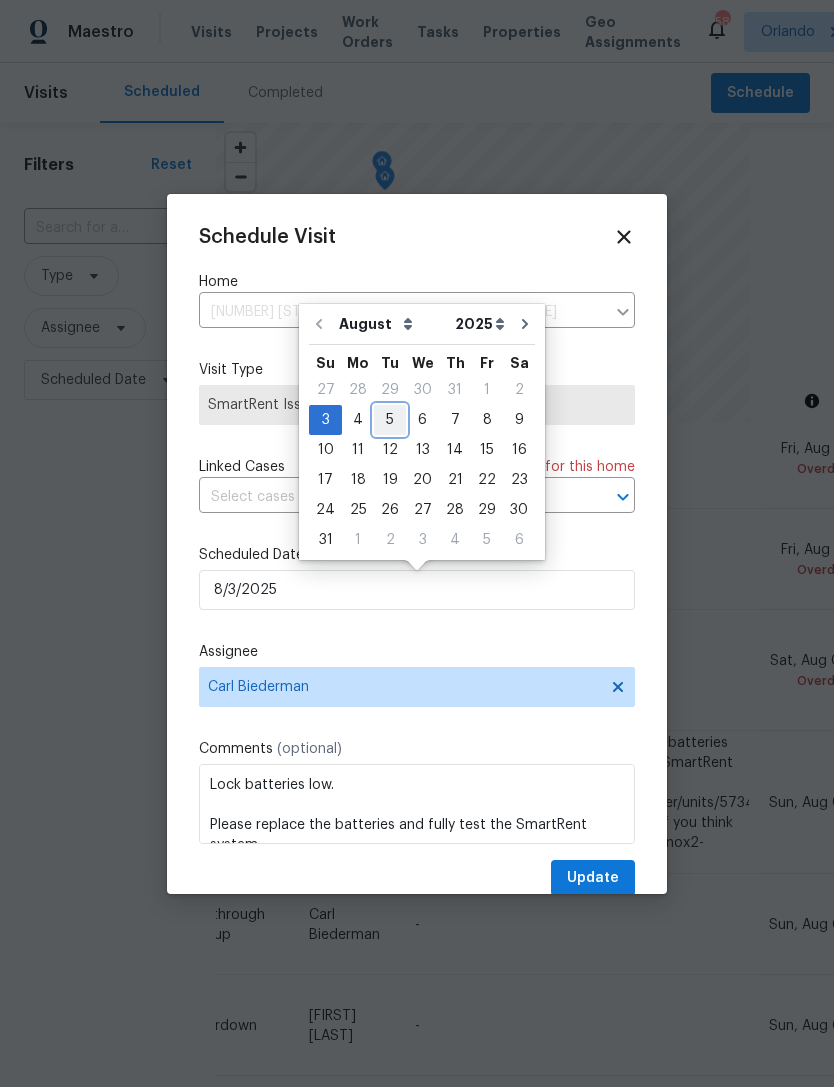 click on "5" at bounding box center (390, 420) 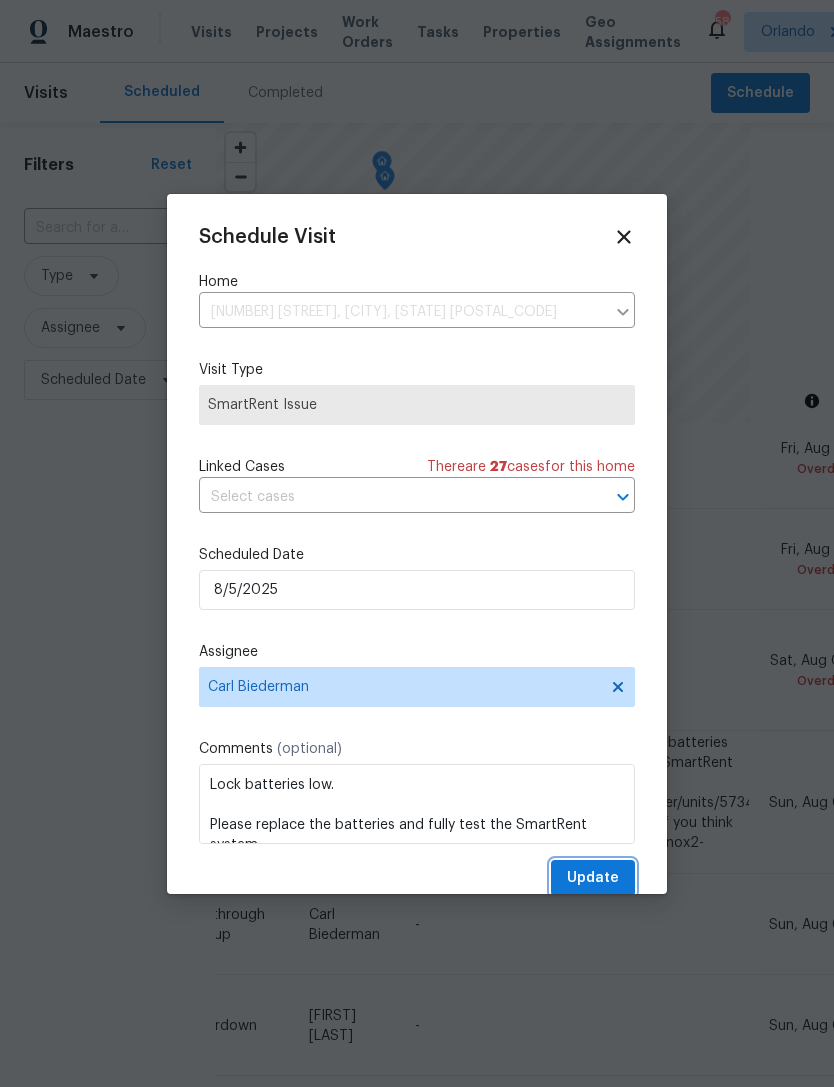 click on "Update" at bounding box center (593, 878) 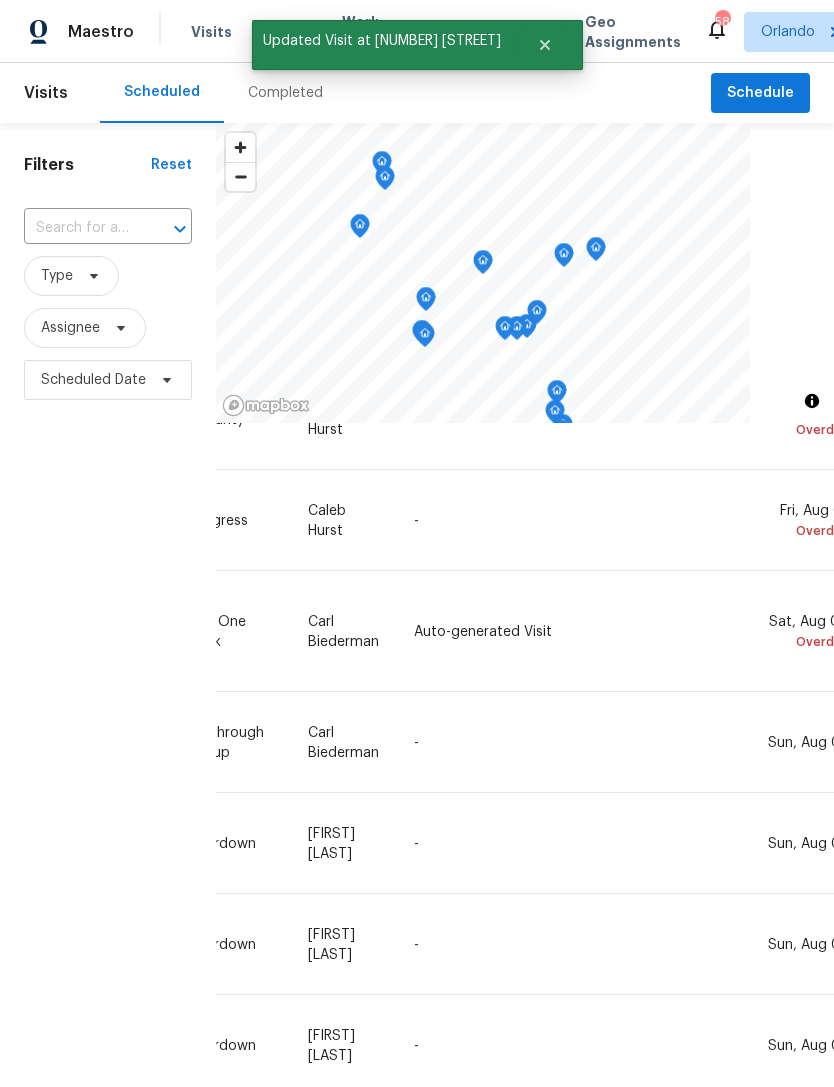 scroll, scrollTop: 1481, scrollLeft: 189, axis: both 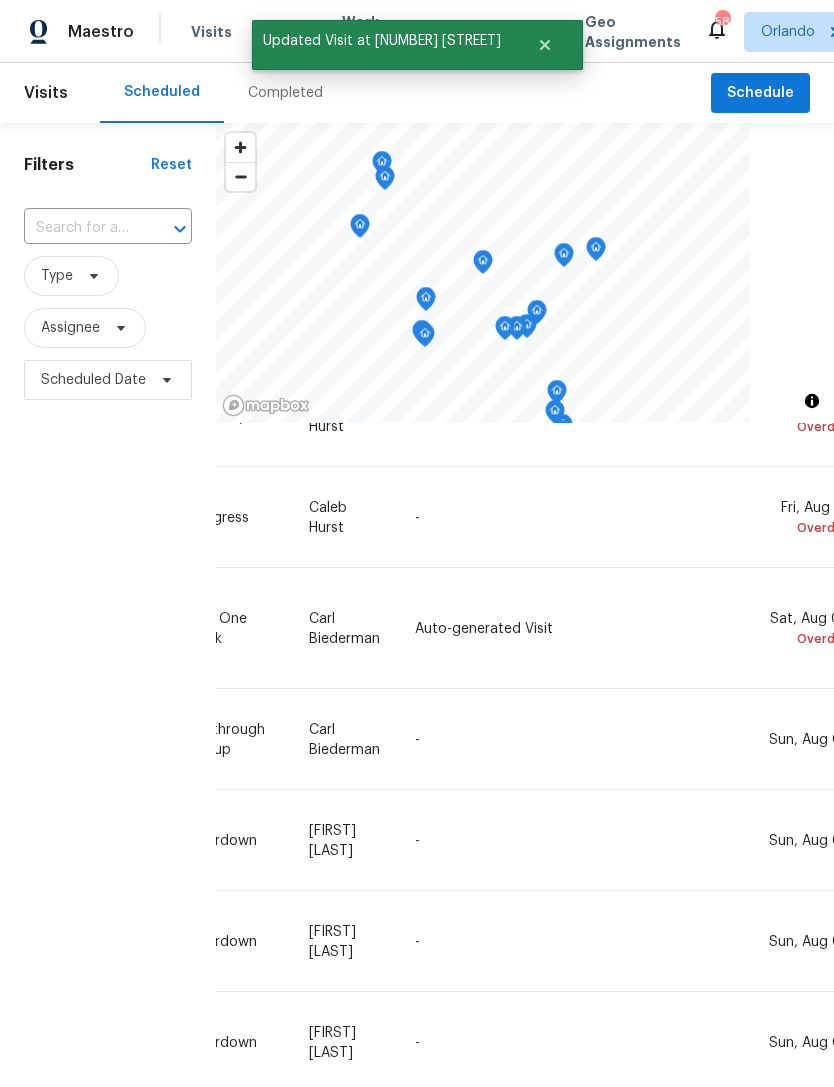 click 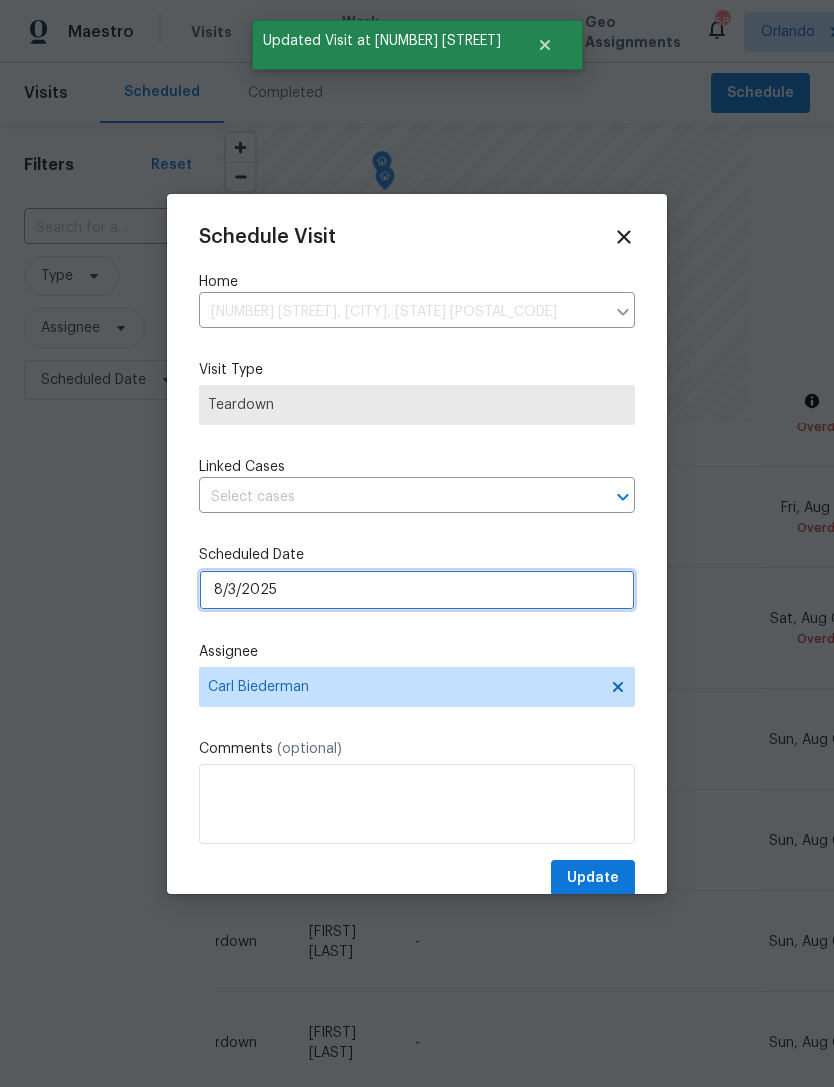 click on "8/3/2025" at bounding box center [417, 590] 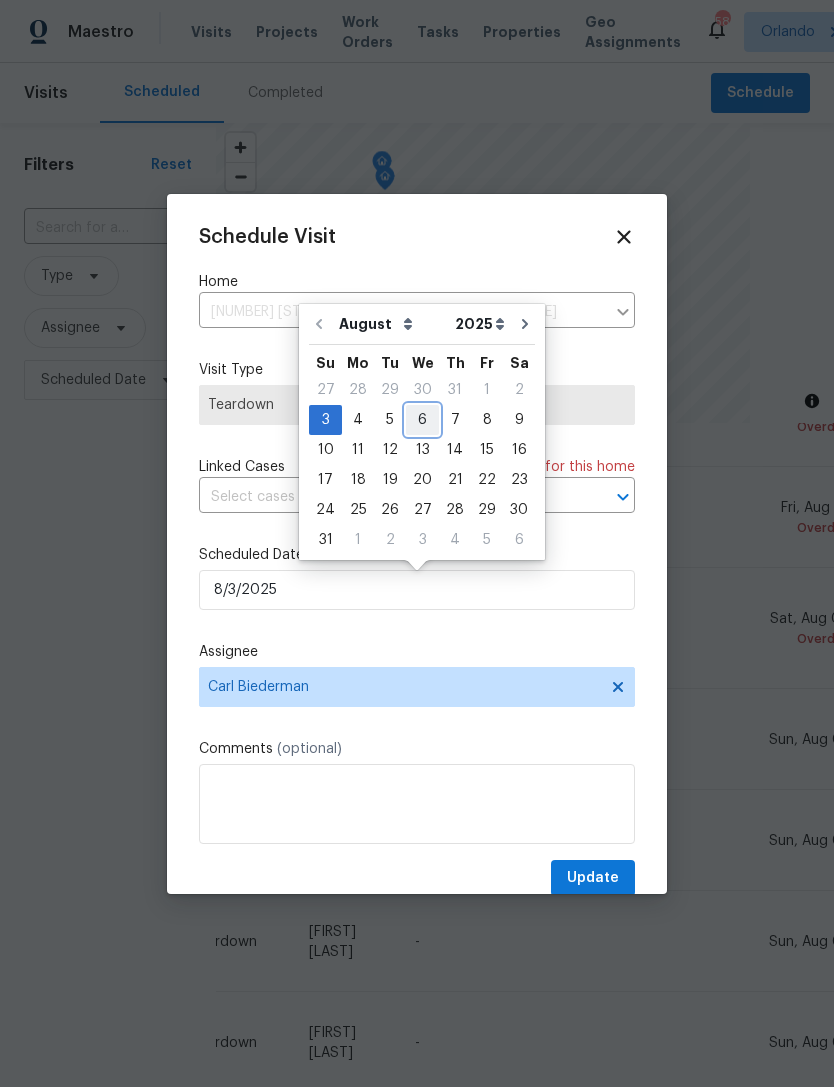 click on "6" at bounding box center [422, 420] 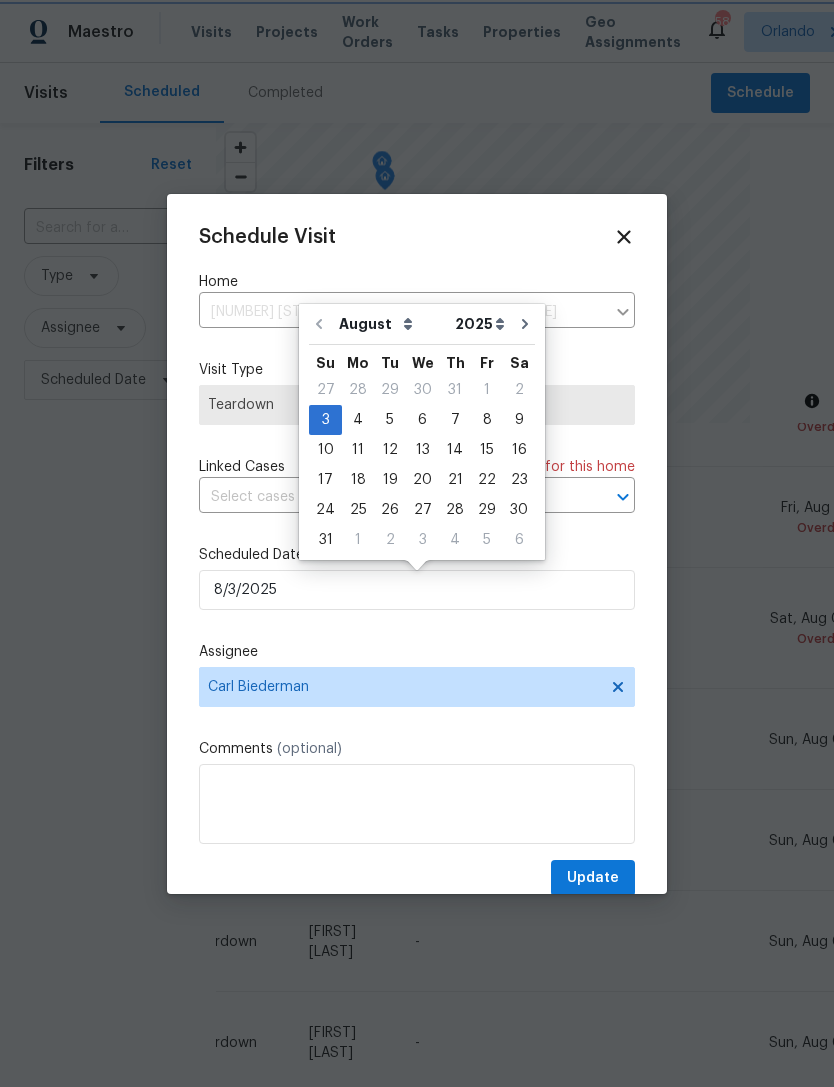 type on "8/6/2025" 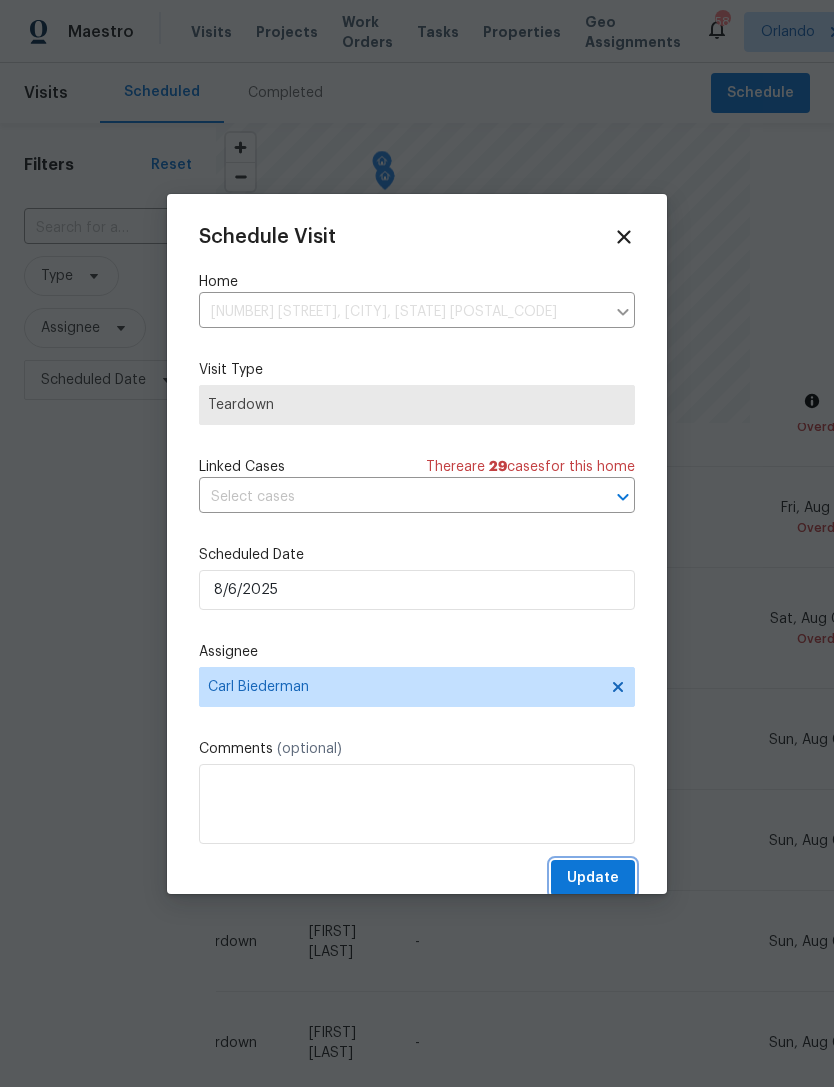 click on "Update" at bounding box center (593, 878) 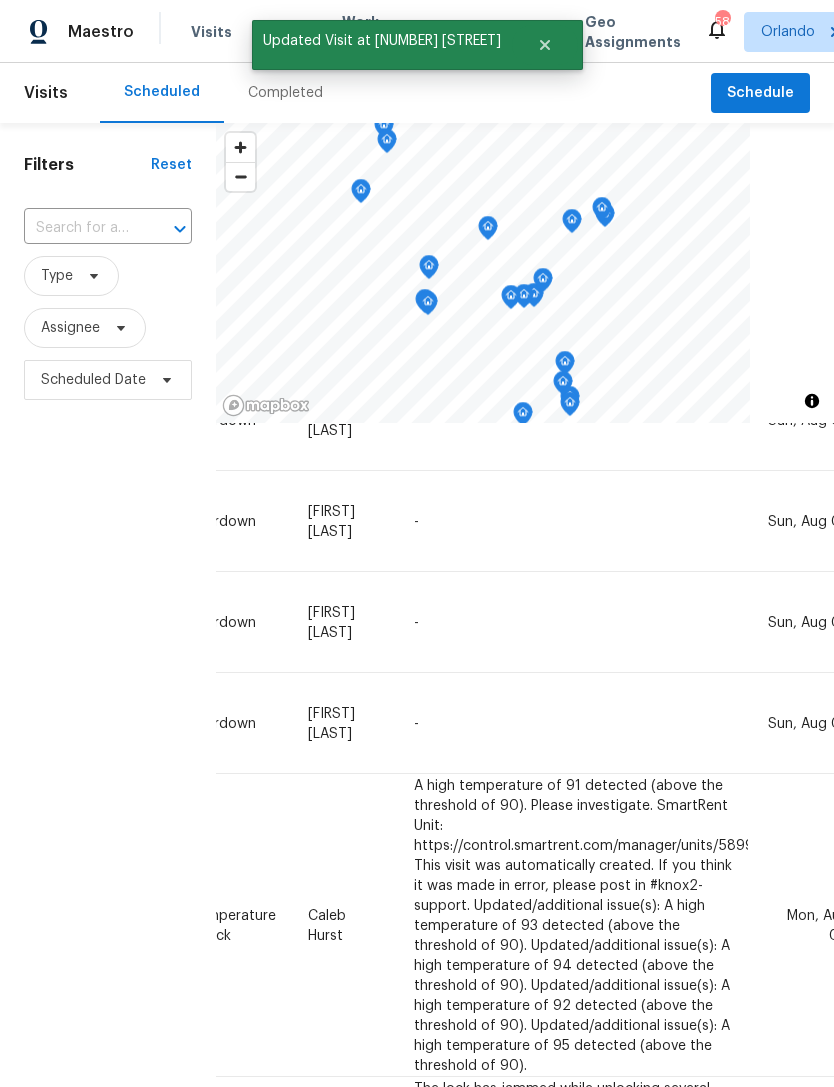 scroll, scrollTop: 1901, scrollLeft: 189, axis: both 